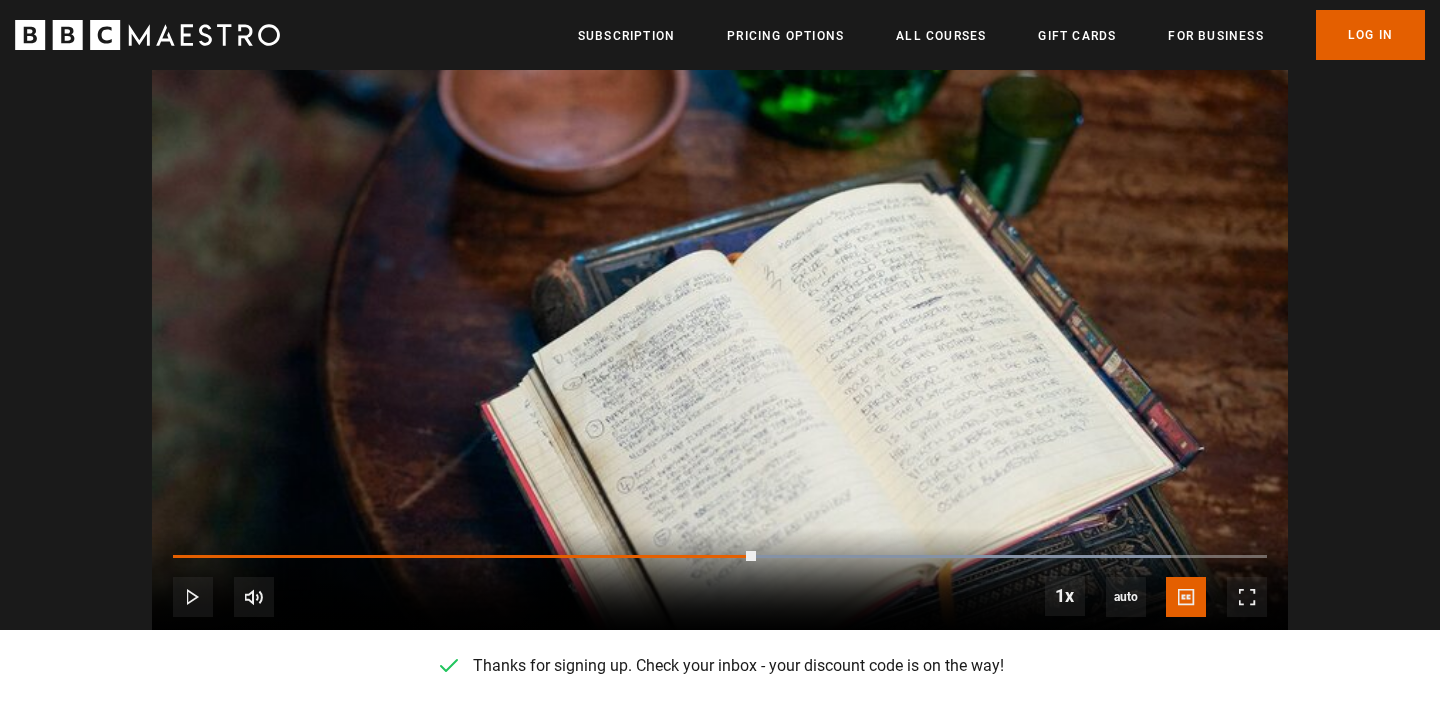 scroll, scrollTop: 0, scrollLeft: 0, axis: both 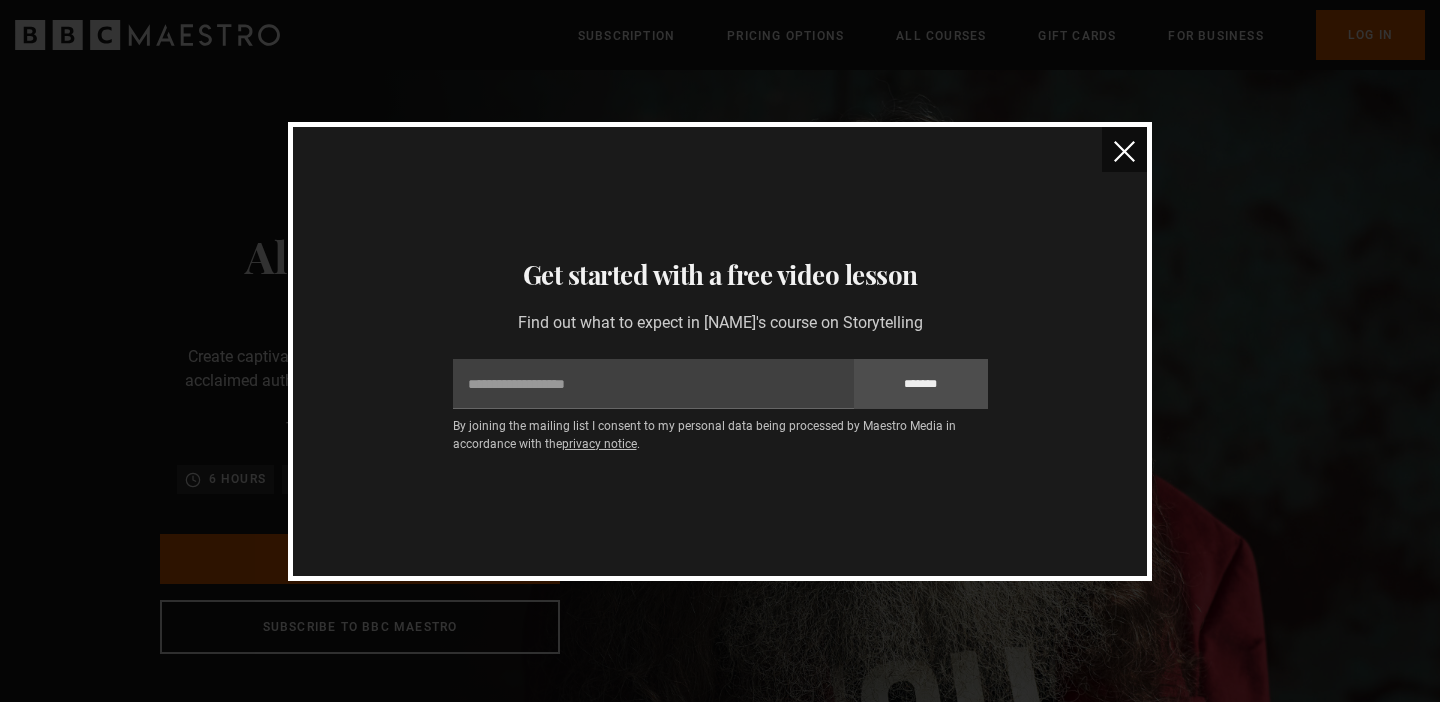 click at bounding box center (1124, 149) 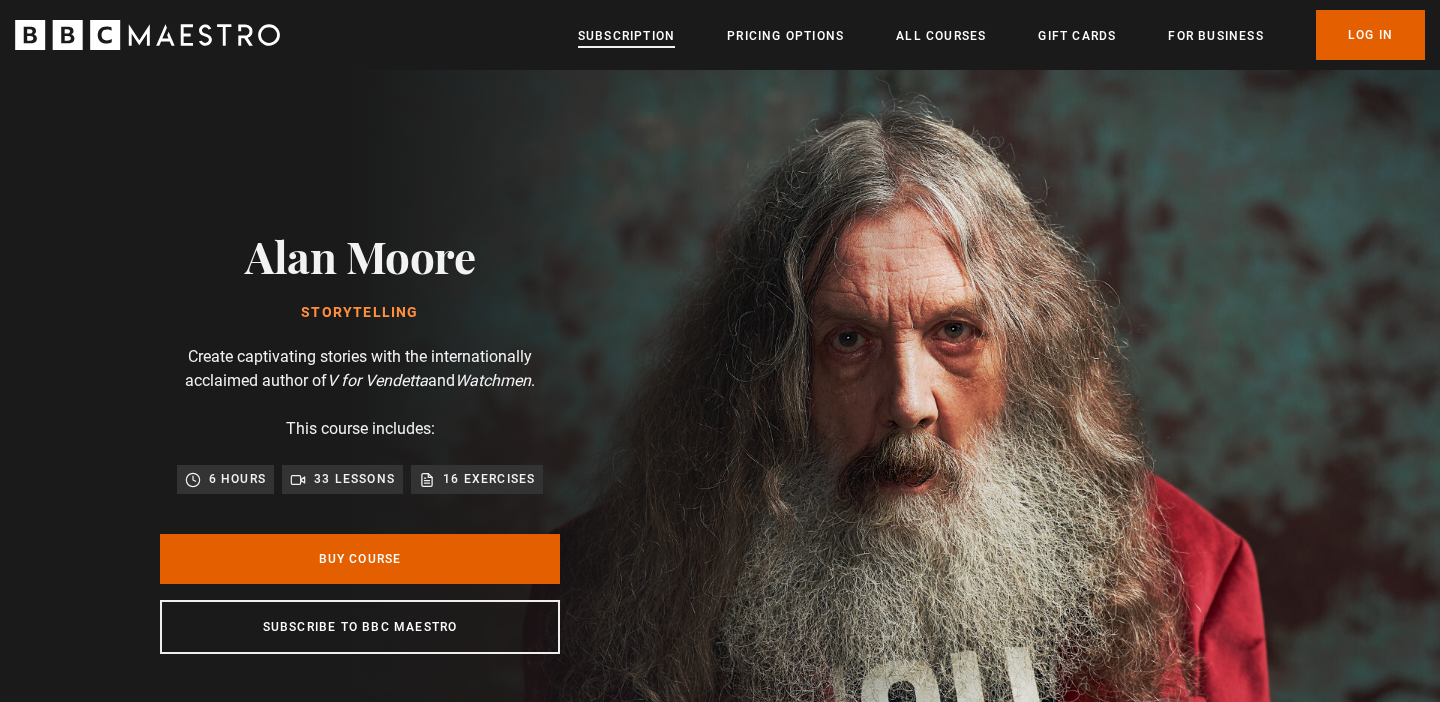 click on "Subscription" at bounding box center [626, 36] 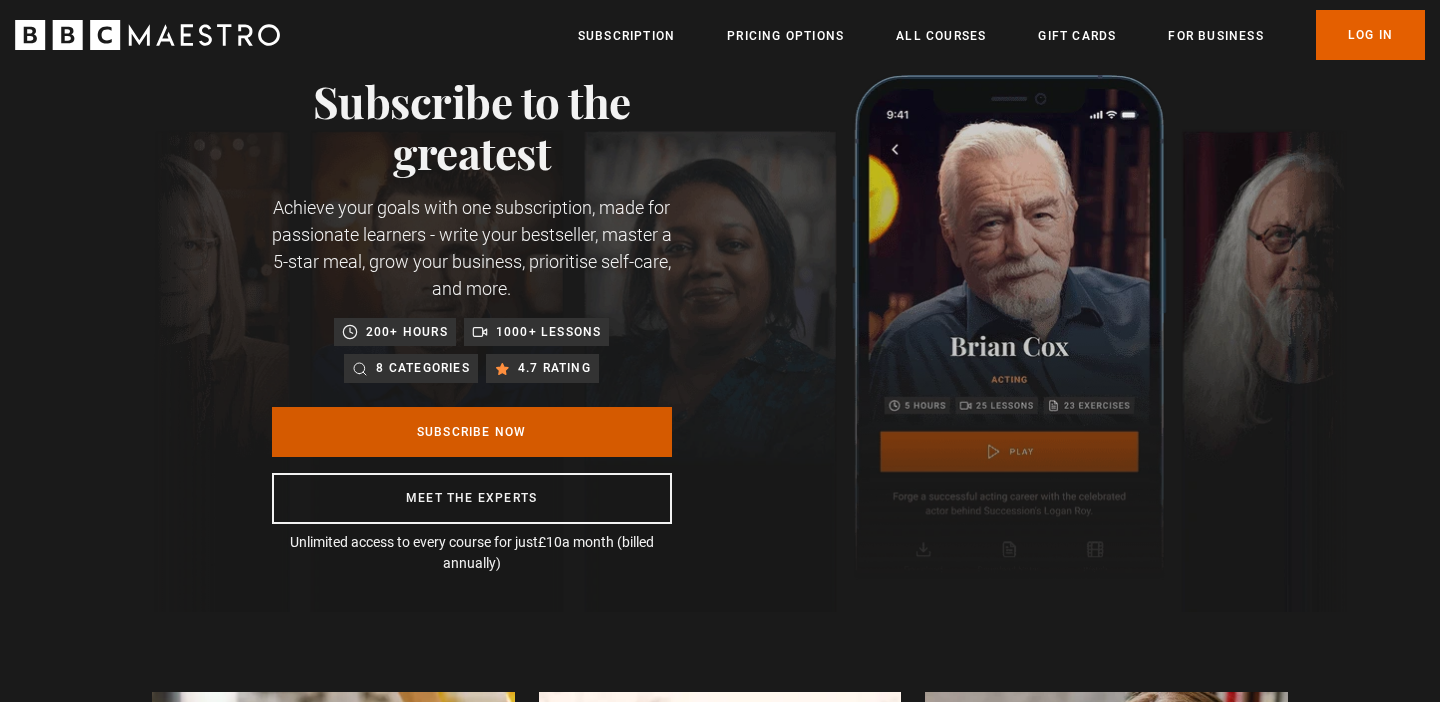 scroll, scrollTop: 75, scrollLeft: 0, axis: vertical 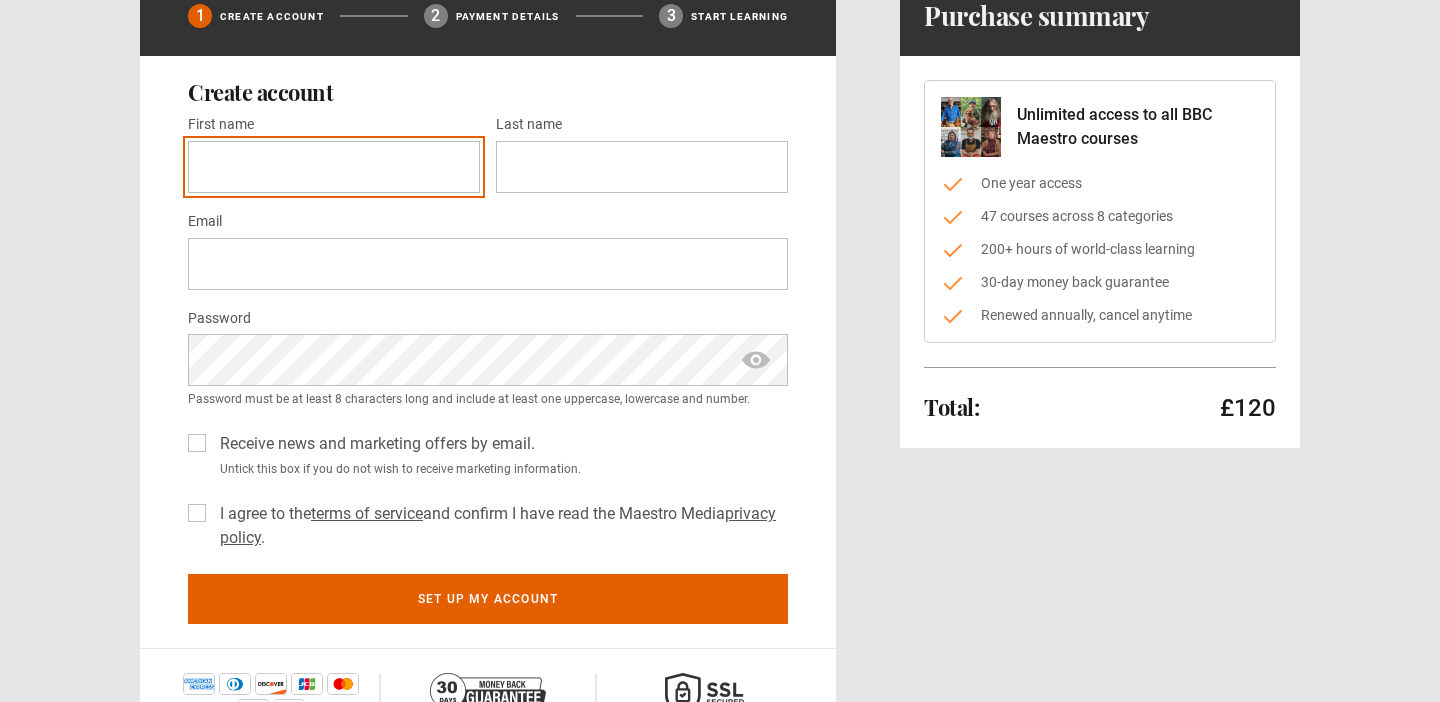 click on "First name  *" at bounding box center [334, 167] 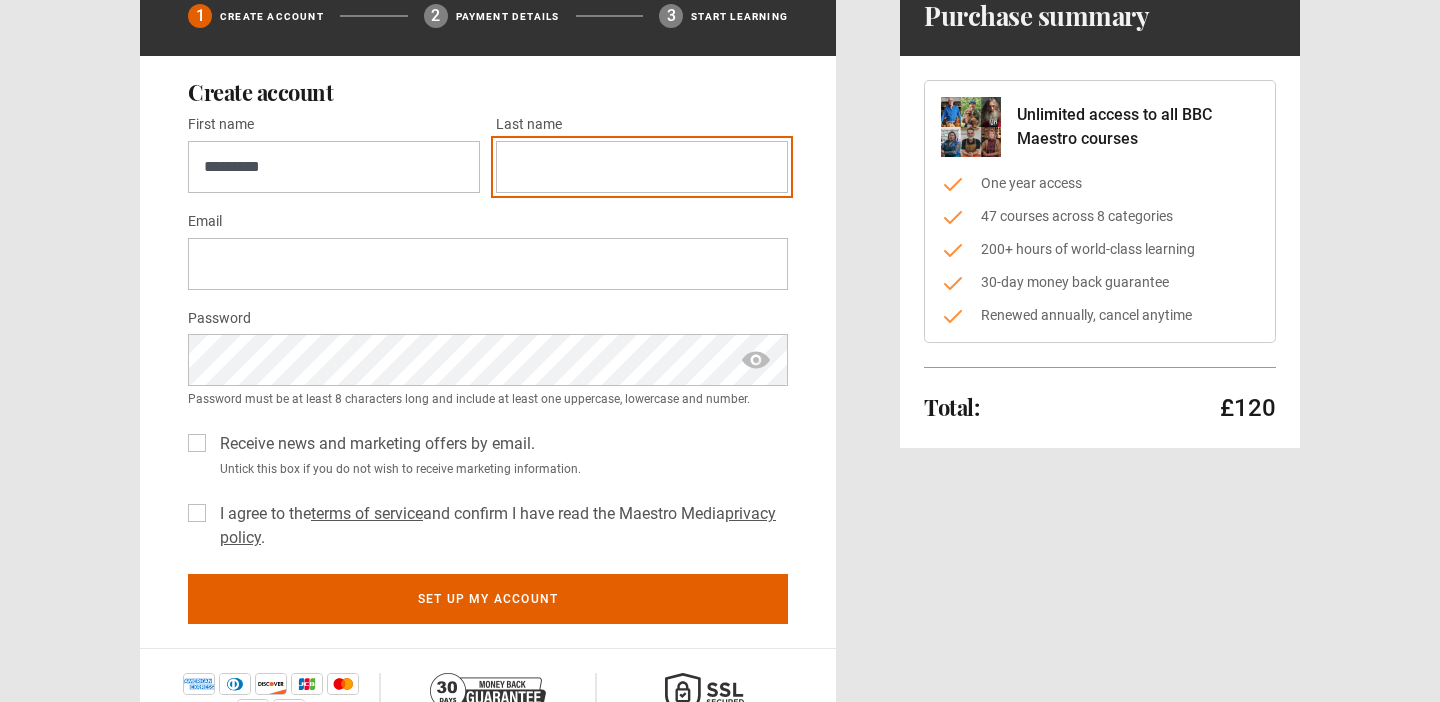 type on "****" 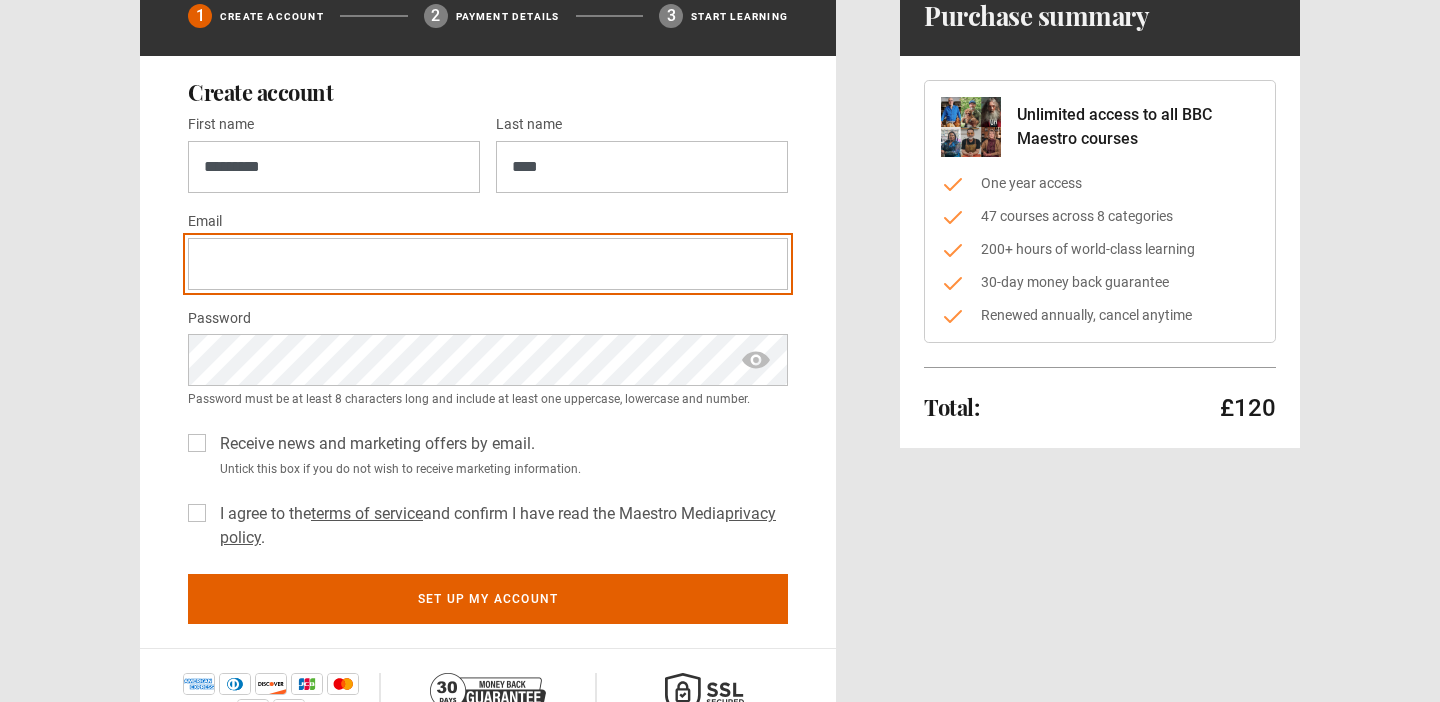 type on "**********" 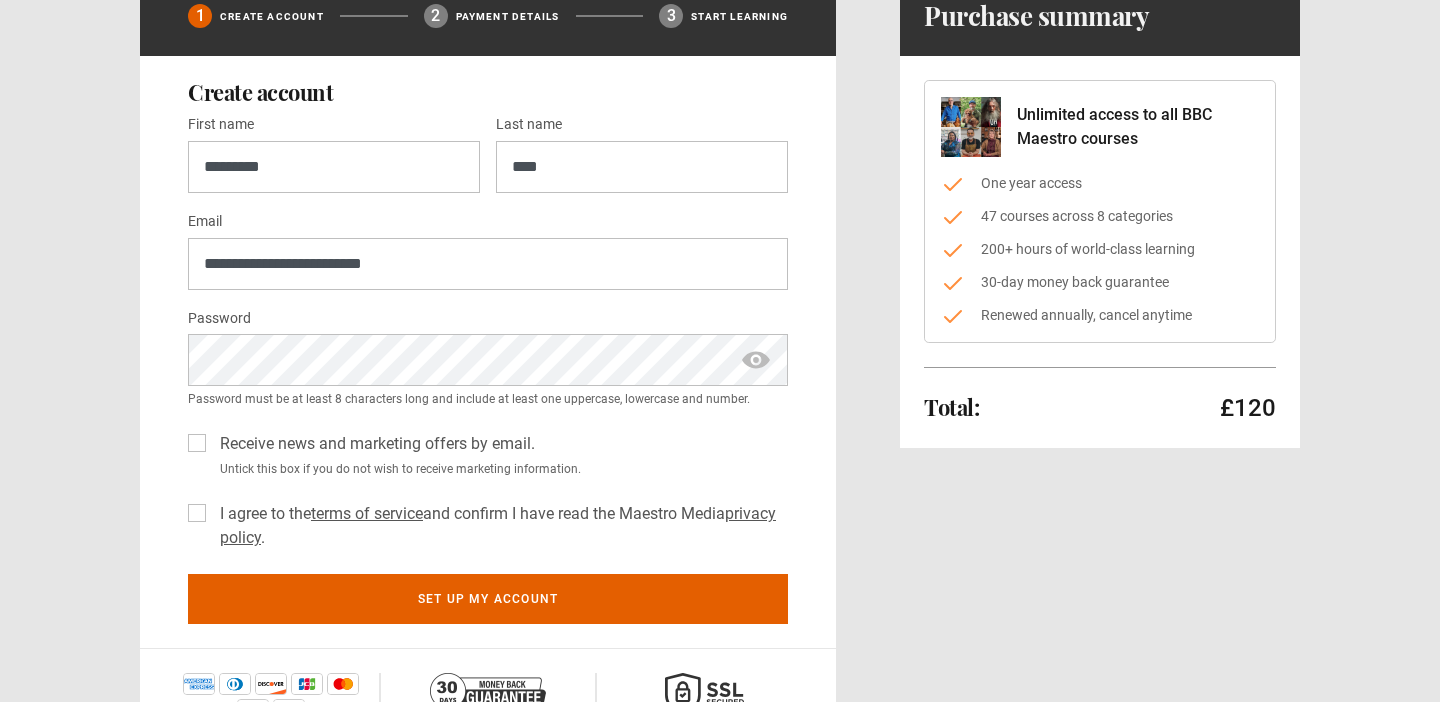 click on "Receive news and marketing offers by email." at bounding box center [373, 444] 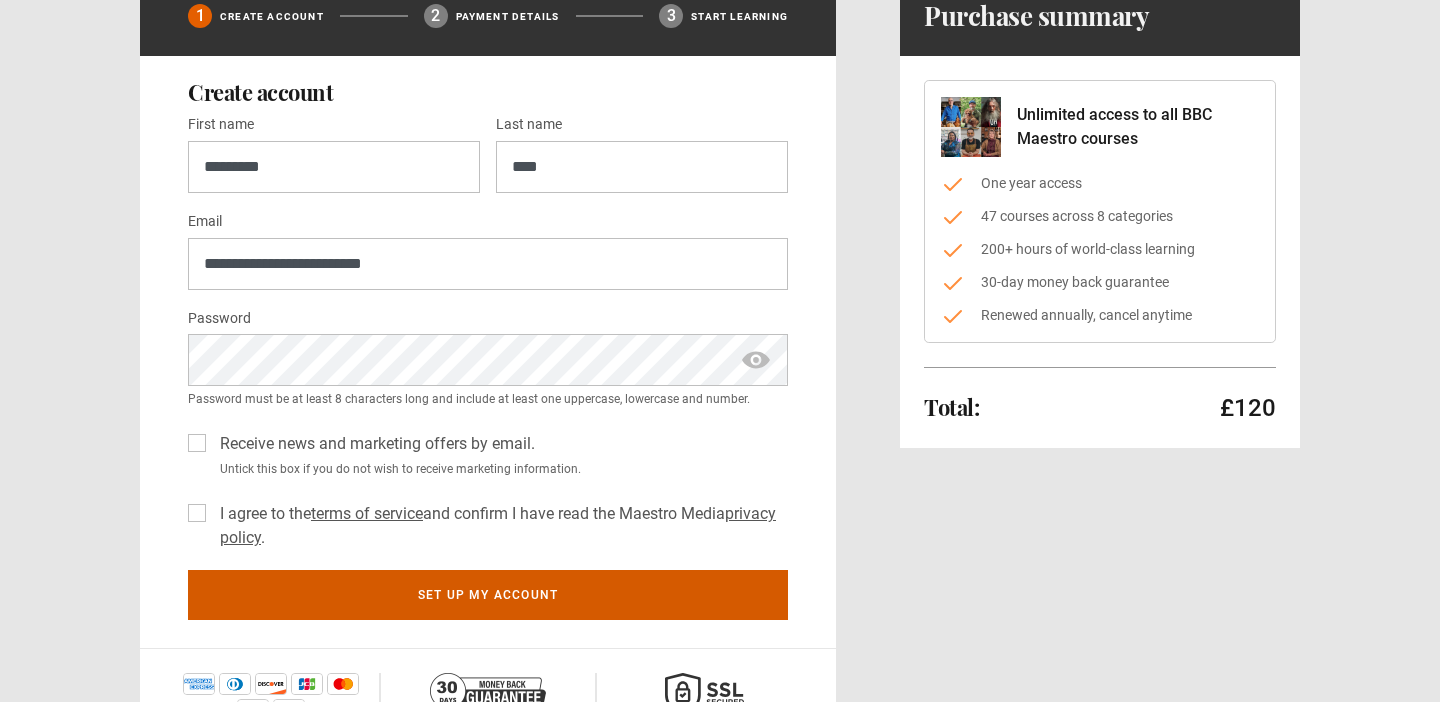 click on "Set up my account" at bounding box center (488, 595) 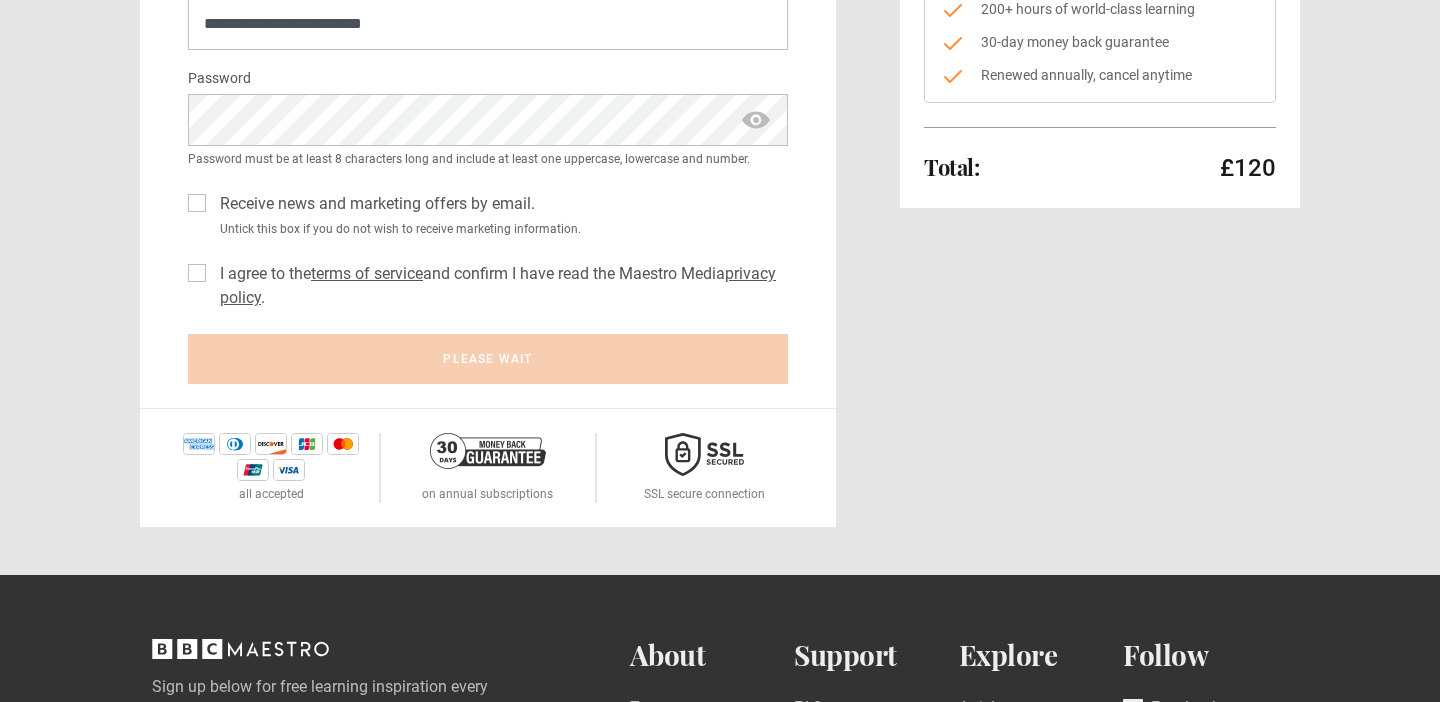 scroll, scrollTop: 397, scrollLeft: 0, axis: vertical 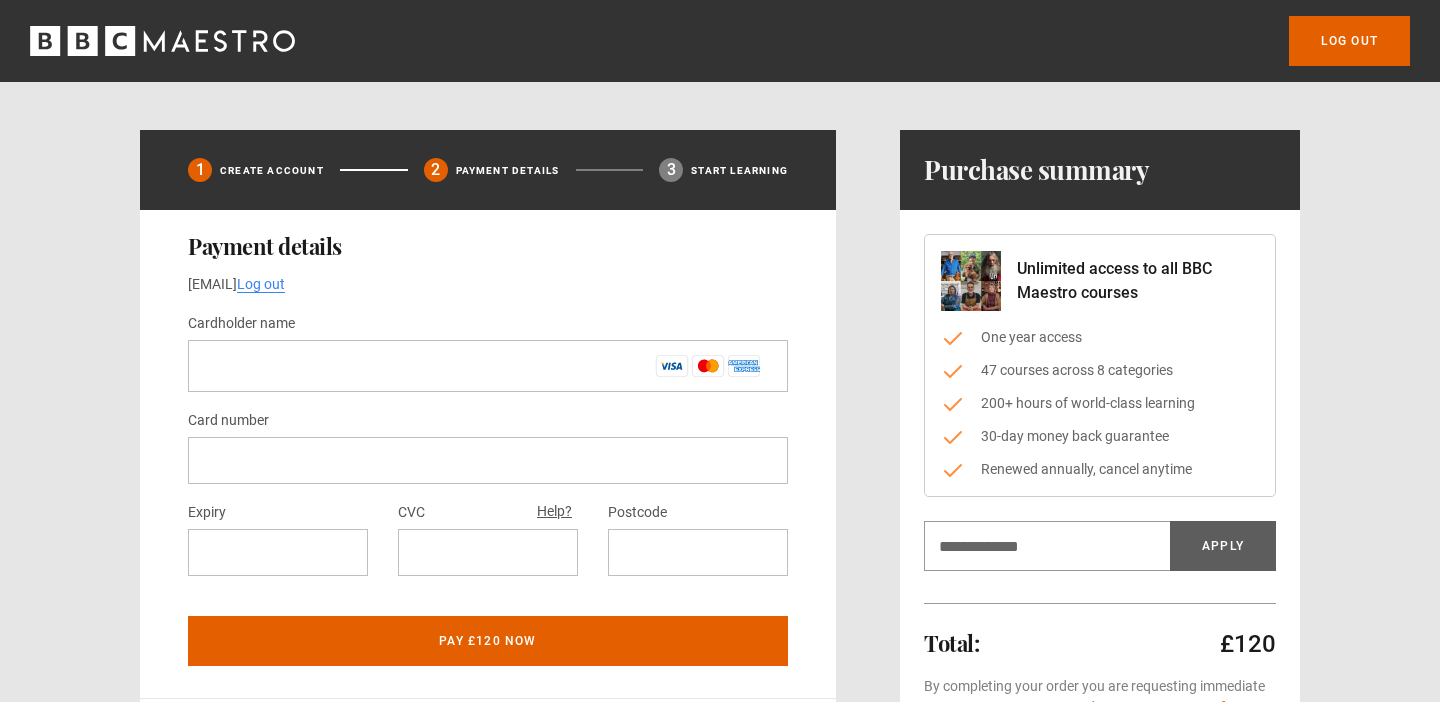 click on "Cardholder name  *" at bounding box center [488, 366] 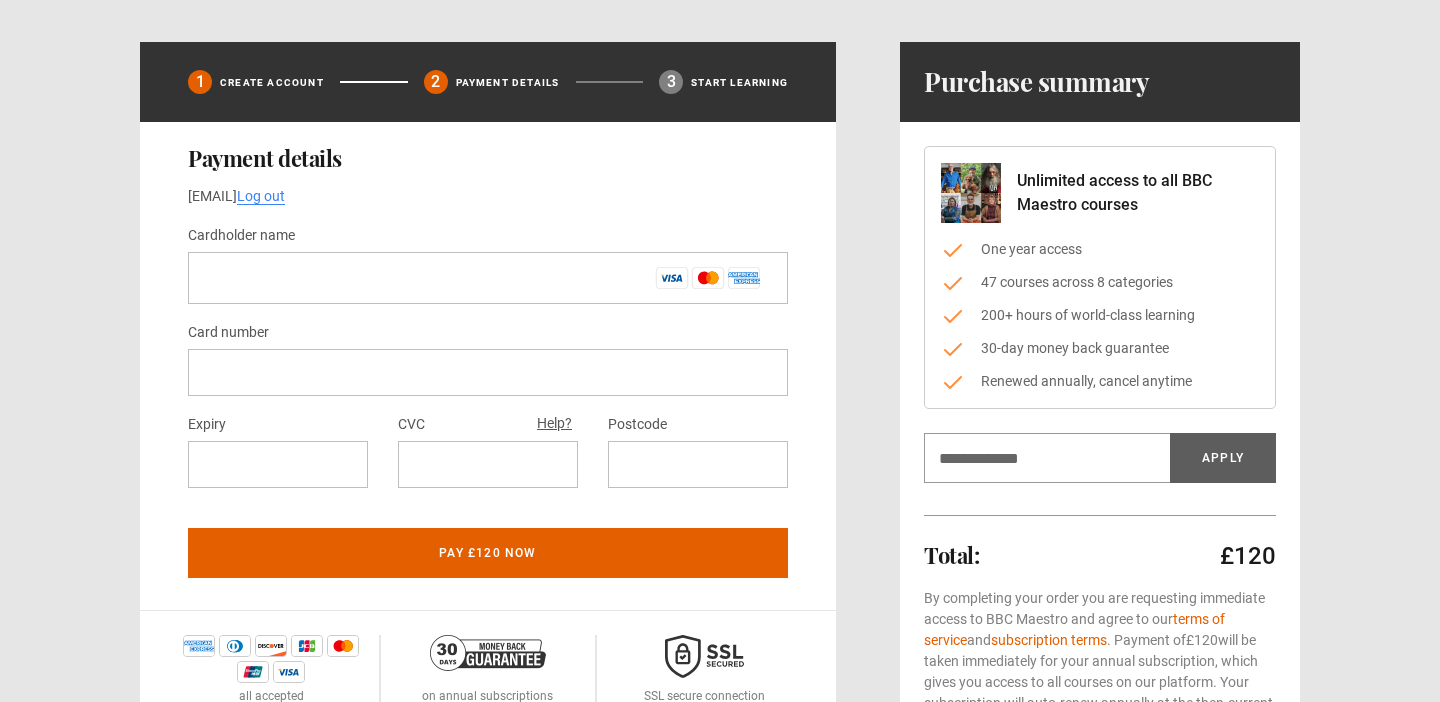 scroll, scrollTop: 89, scrollLeft: 0, axis: vertical 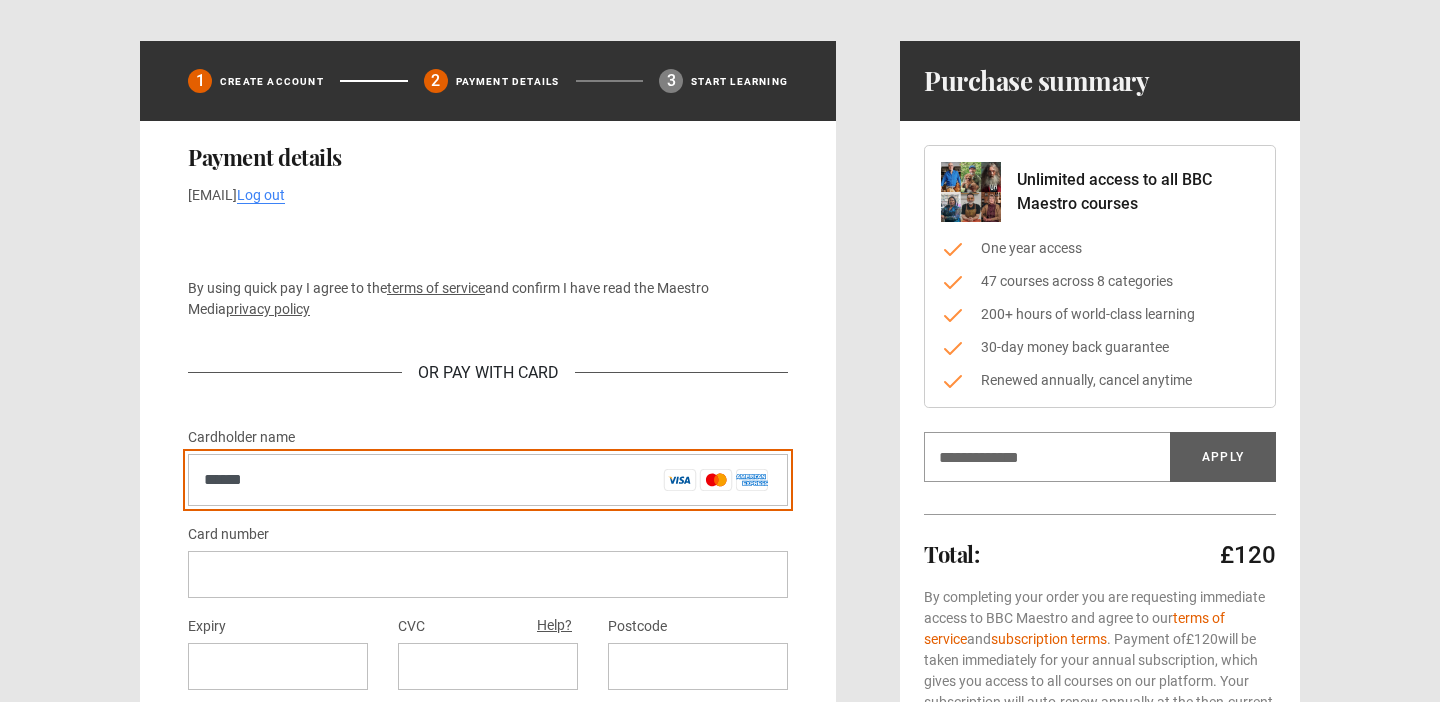 type on "******" 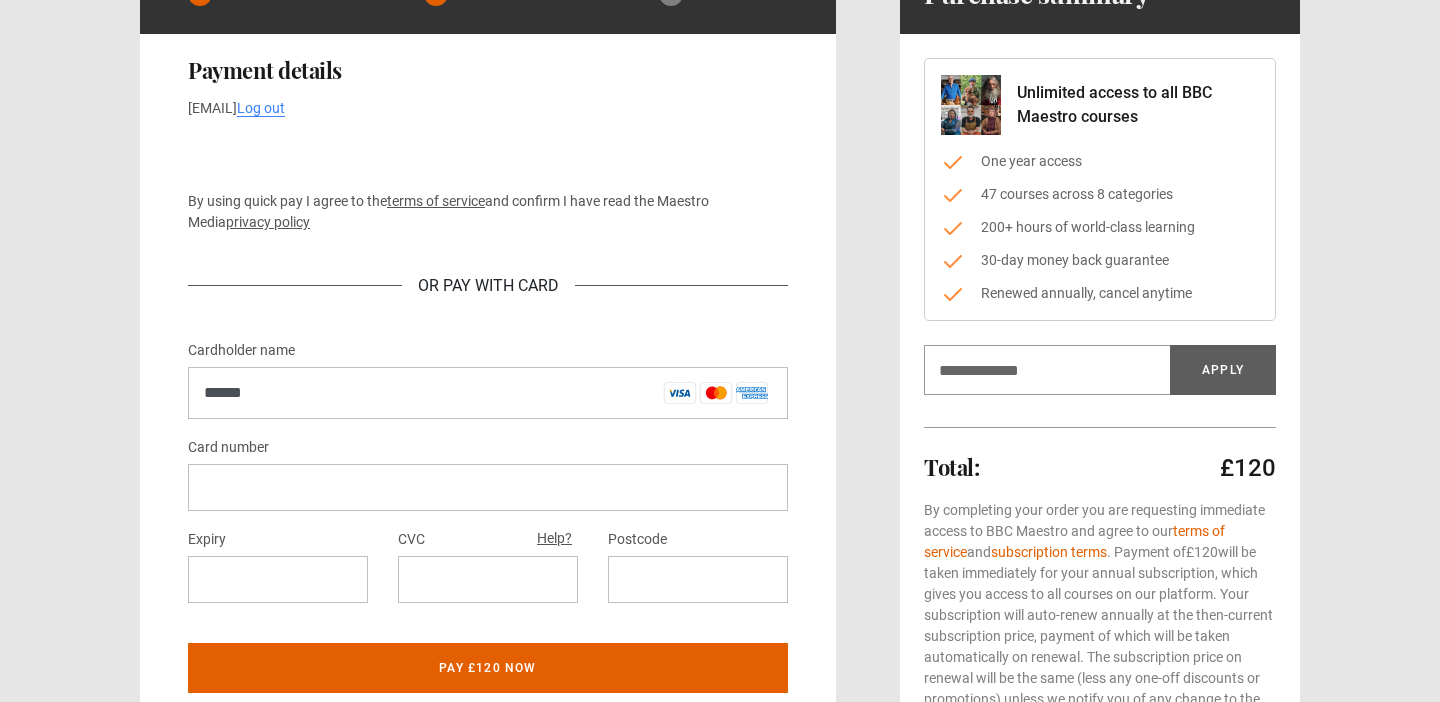 scroll, scrollTop: 352, scrollLeft: 0, axis: vertical 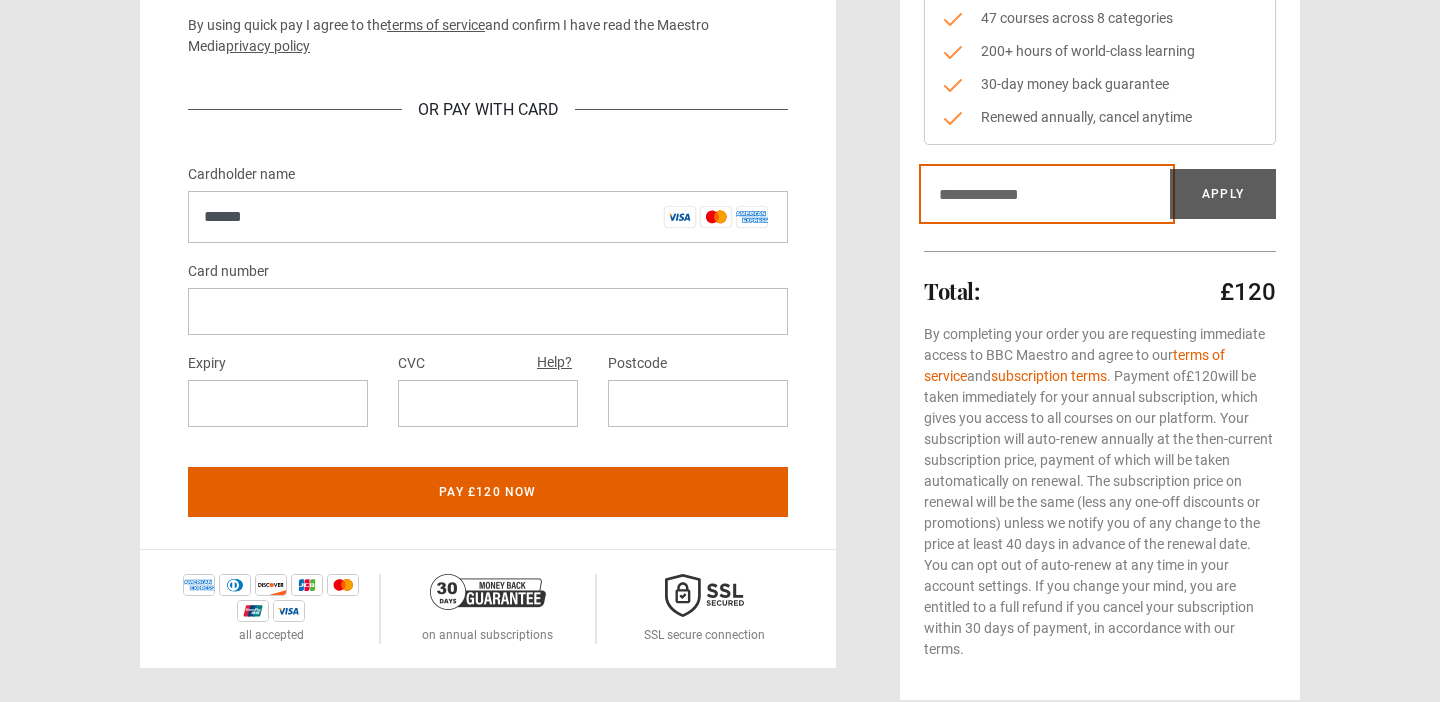 click on "Discount code" at bounding box center [1047, 194] 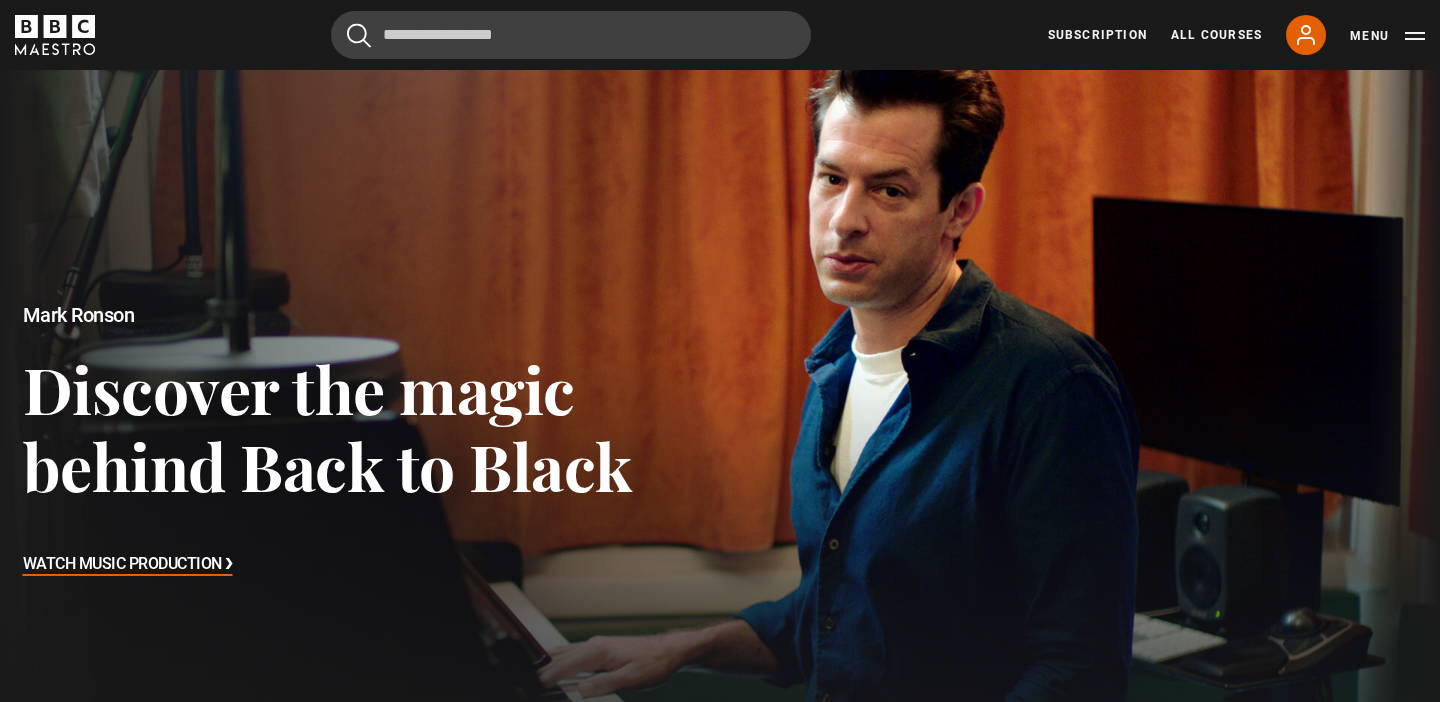 scroll, scrollTop: 28, scrollLeft: 0, axis: vertical 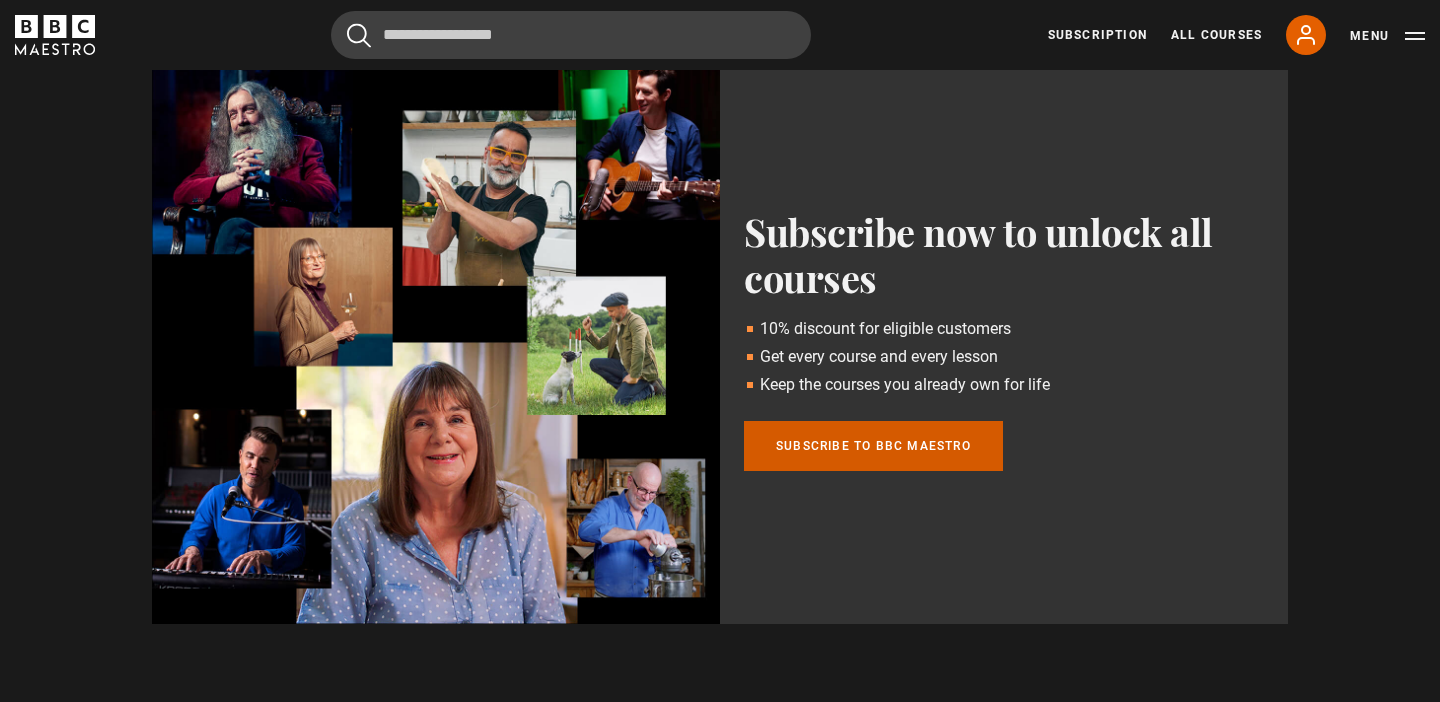 click on "Subscribe to BBC Maestro" at bounding box center [873, 446] 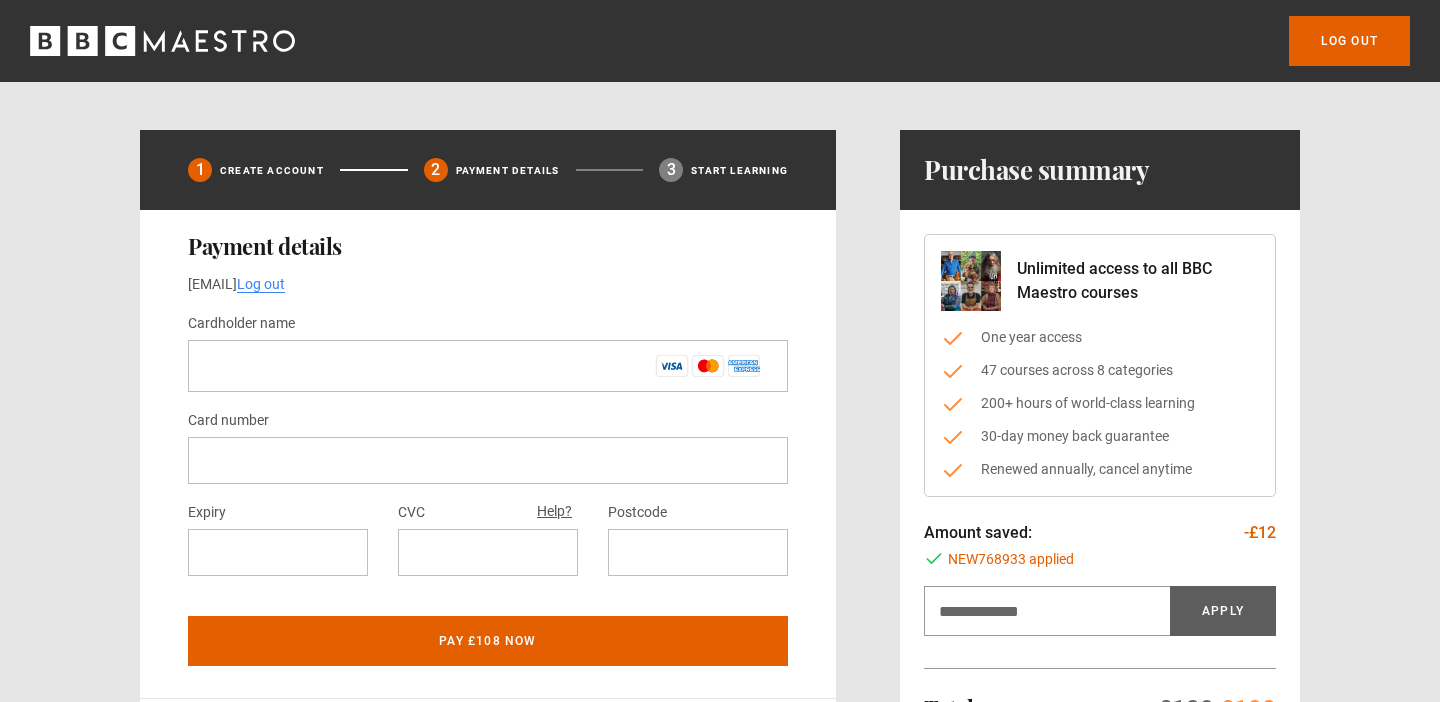 scroll, scrollTop: 0, scrollLeft: 0, axis: both 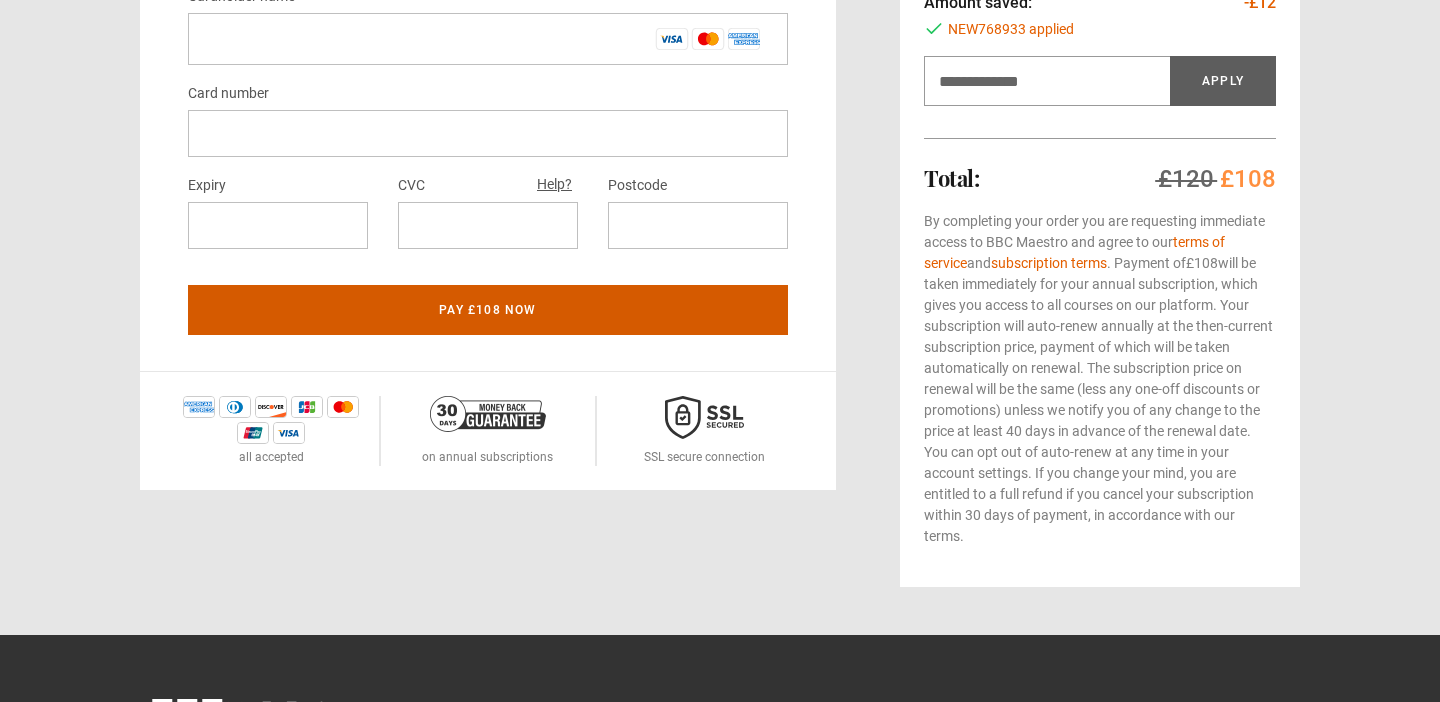 click on "Pay £108 now" at bounding box center (488, 310) 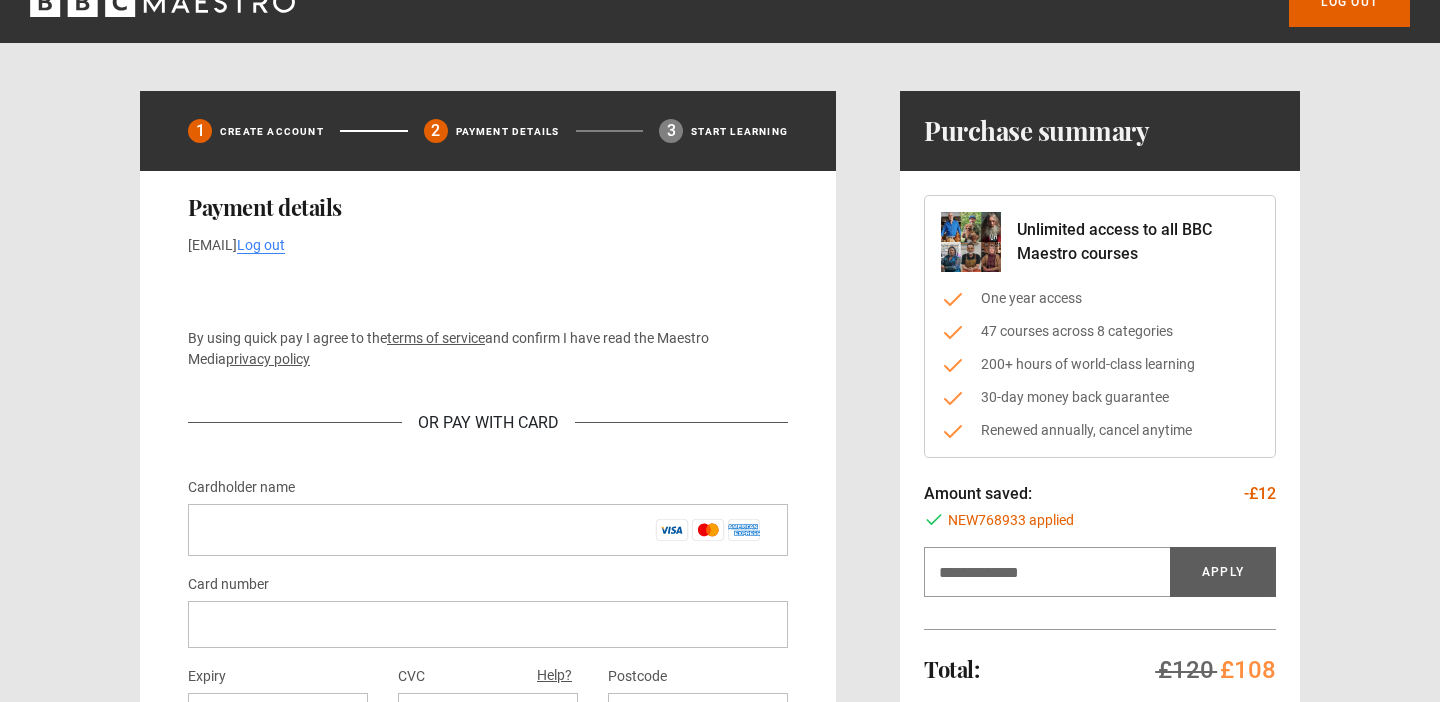 scroll, scrollTop: 35, scrollLeft: 0, axis: vertical 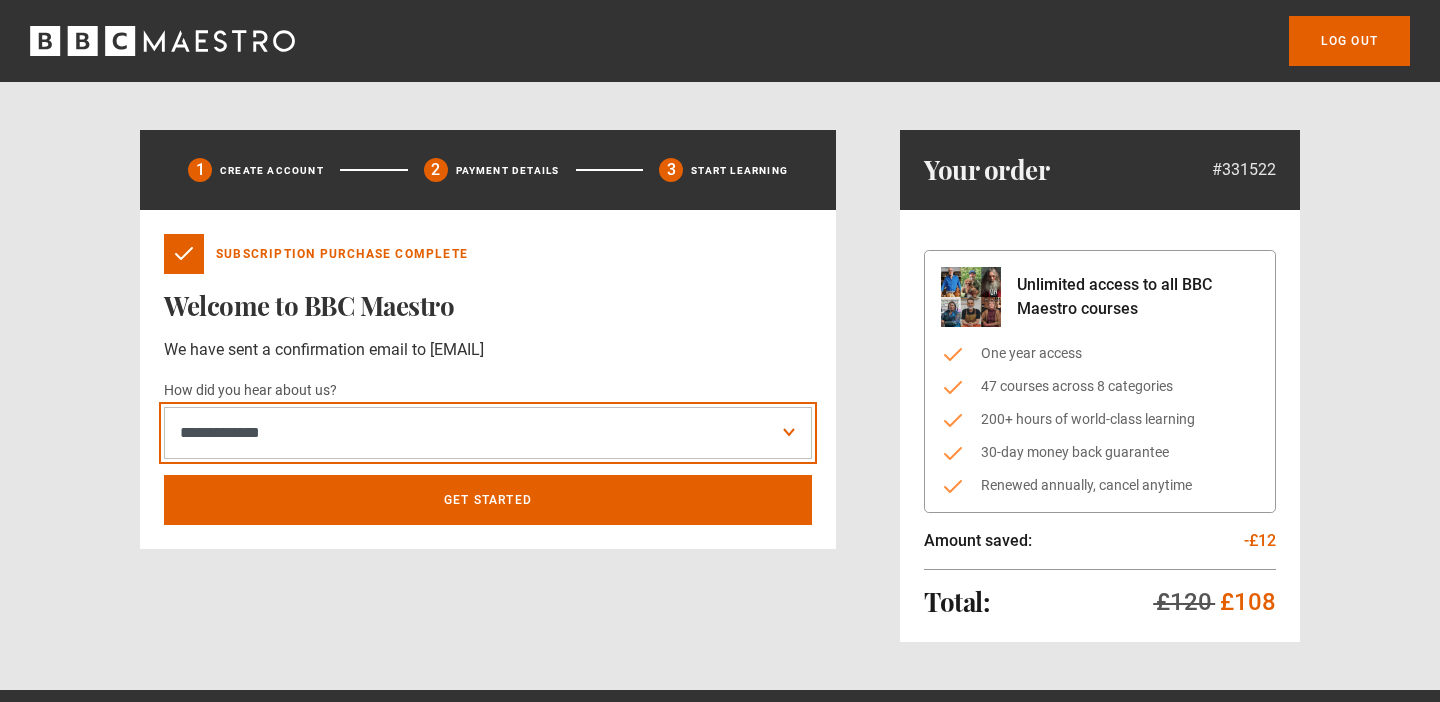 click on "**********" at bounding box center [488, 433] 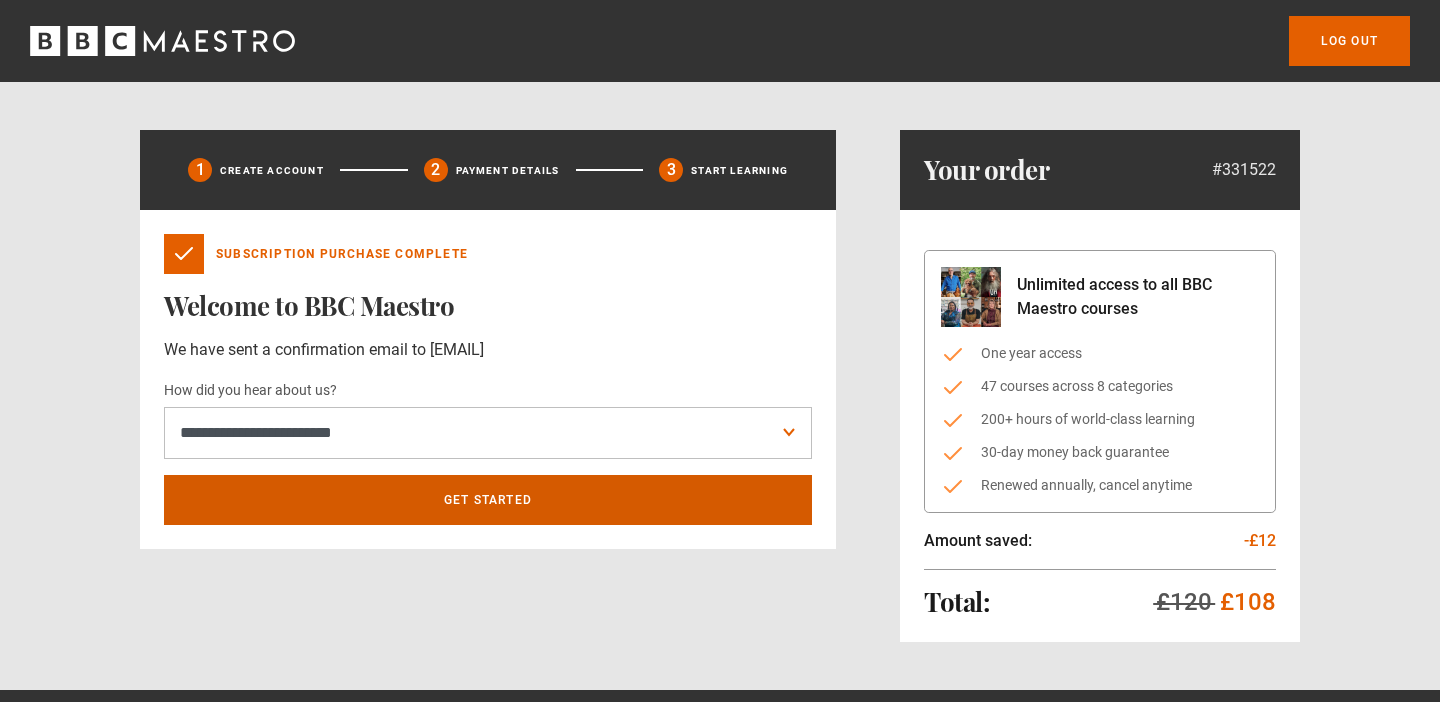 click on "Get Started" at bounding box center (488, 500) 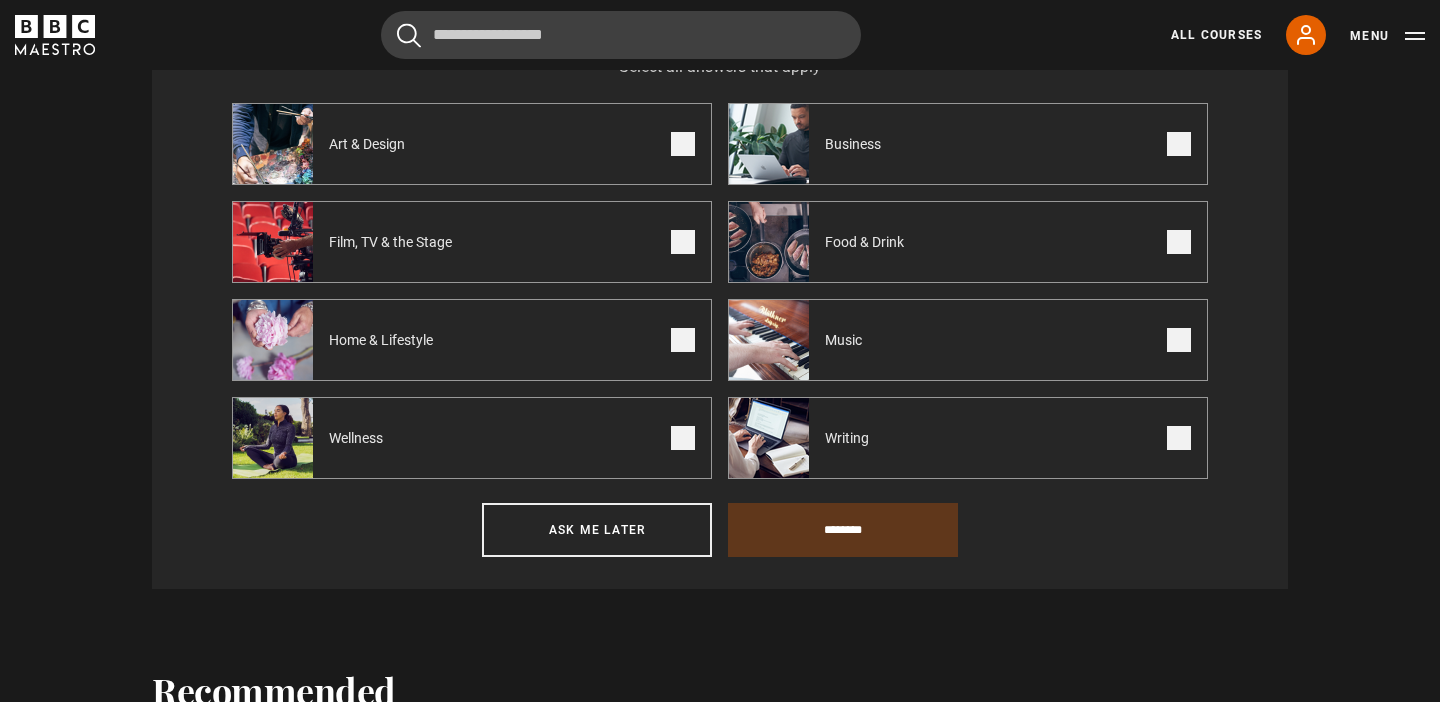 scroll, scrollTop: 925, scrollLeft: 0, axis: vertical 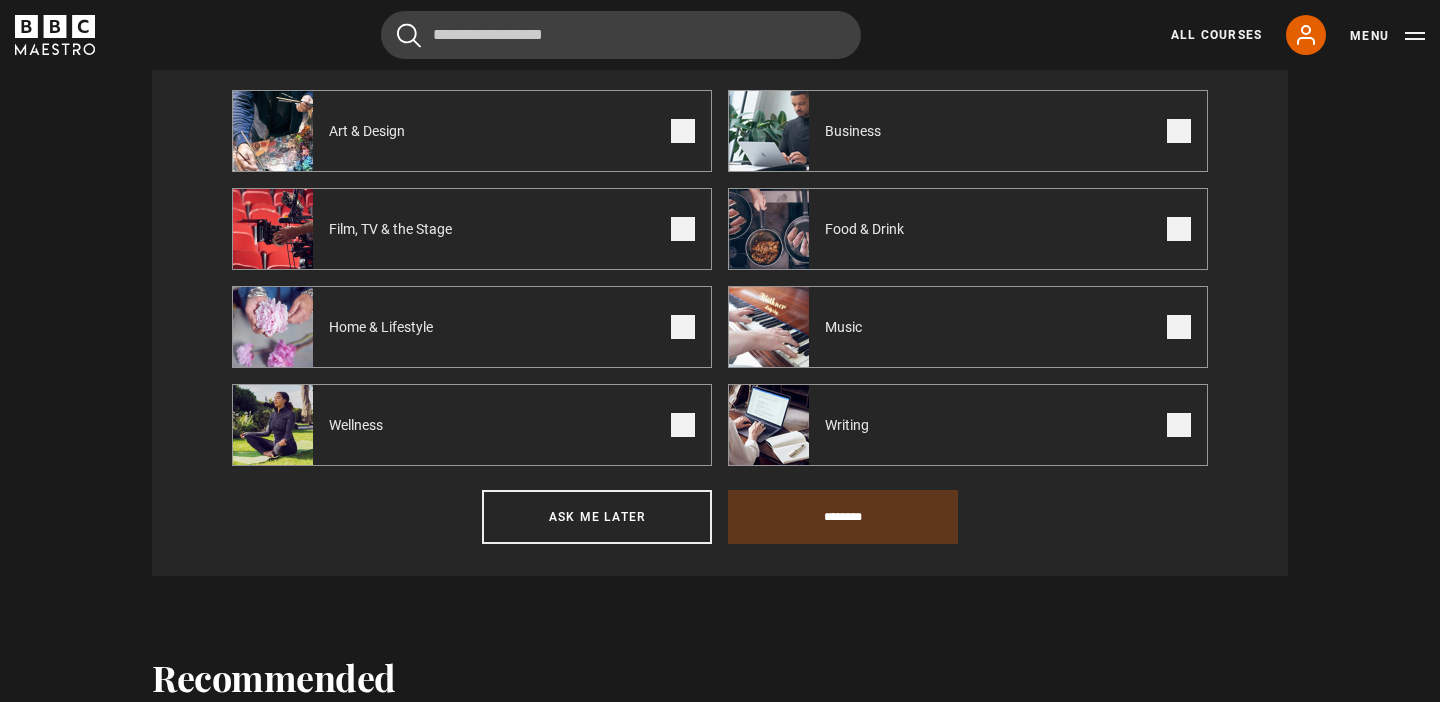 click on "Writing" at bounding box center [968, 425] 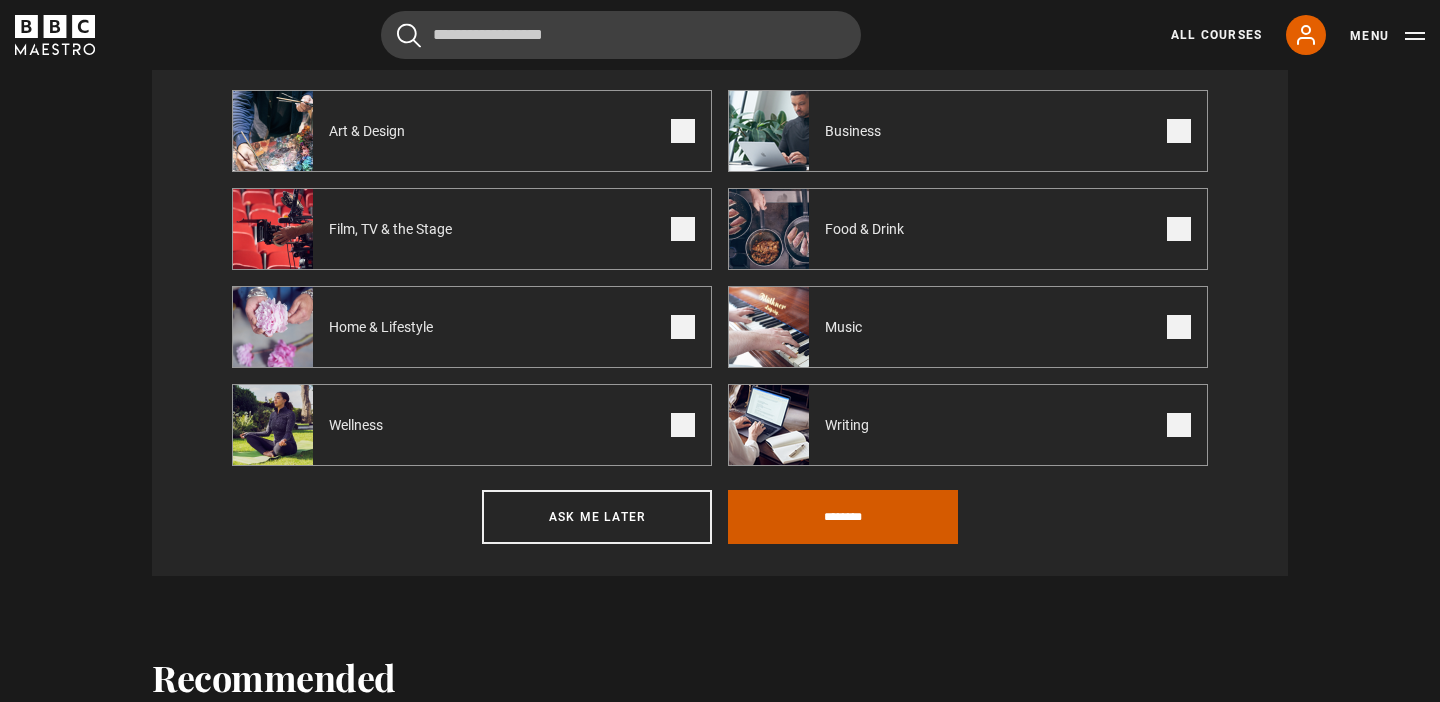click on "********" at bounding box center [843, 517] 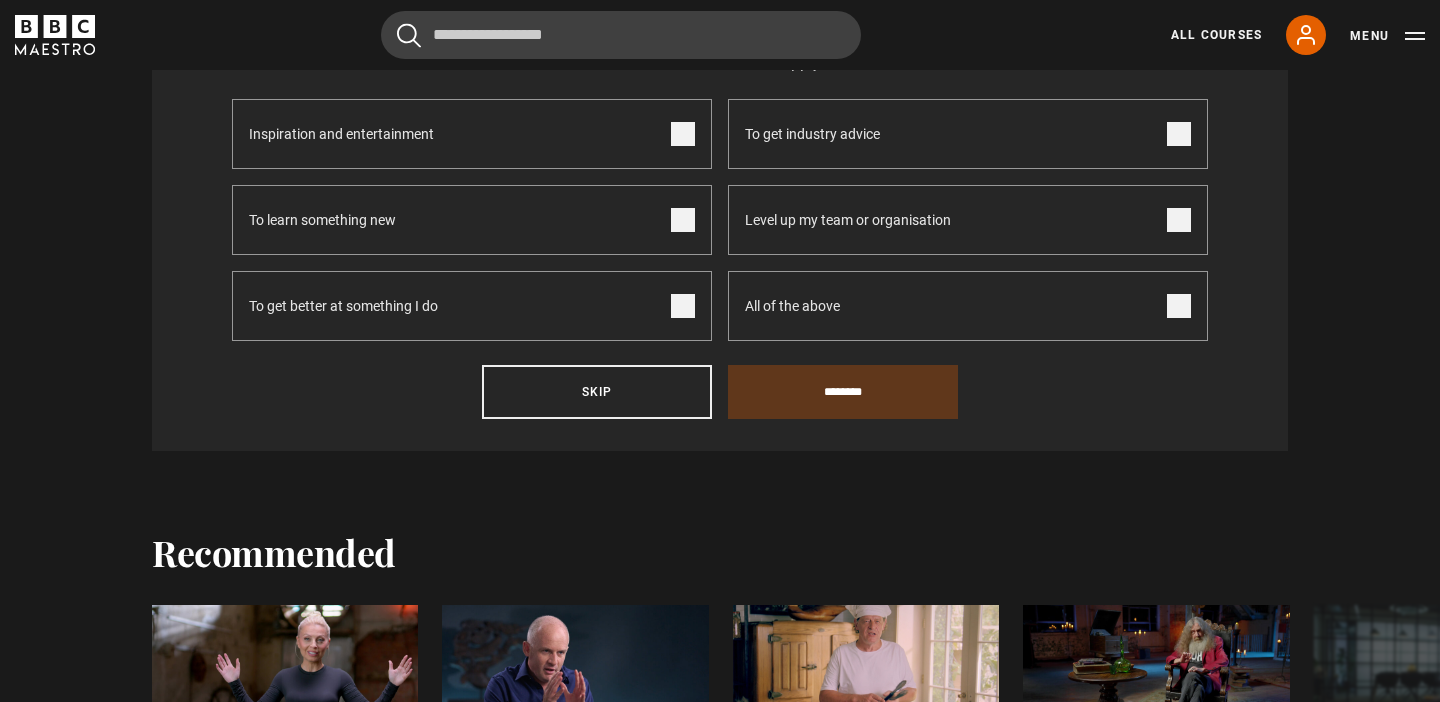 scroll, scrollTop: 694, scrollLeft: 0, axis: vertical 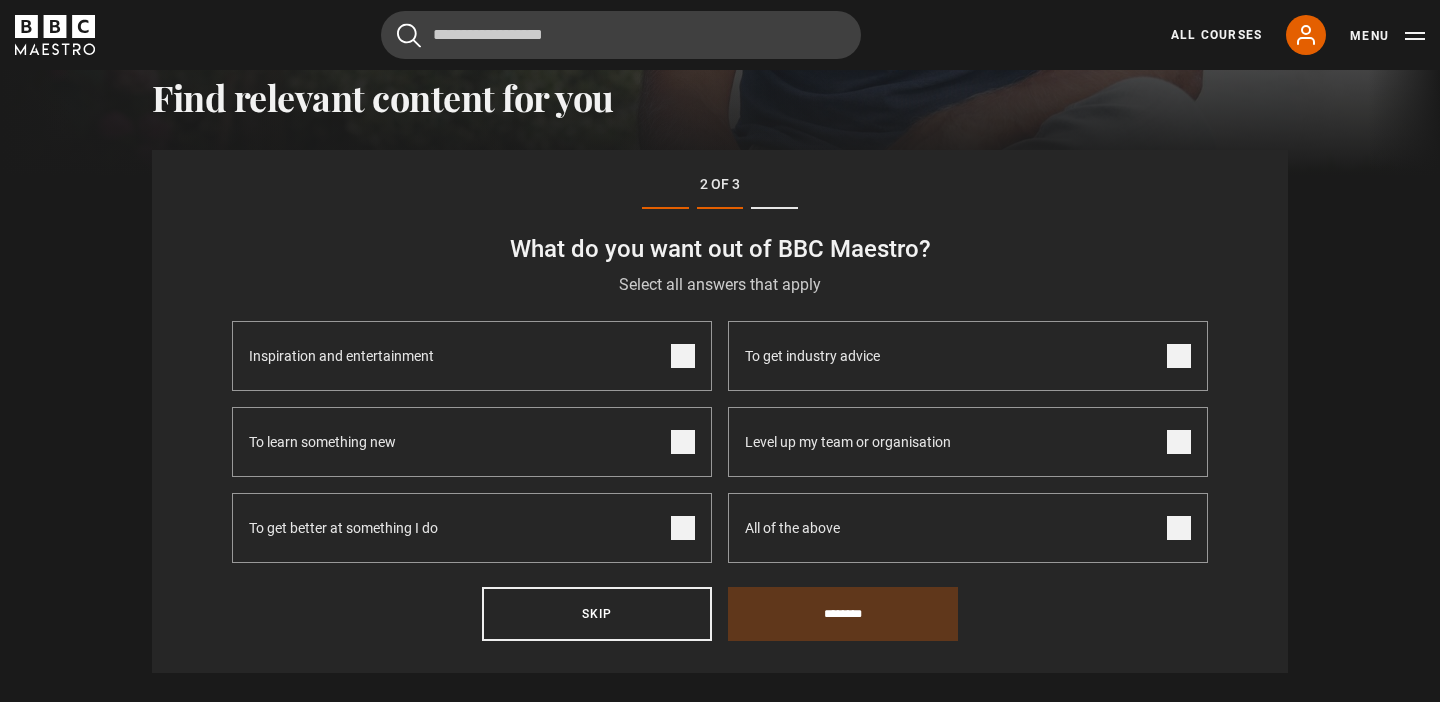 click on "All of the above" at bounding box center [968, 528] 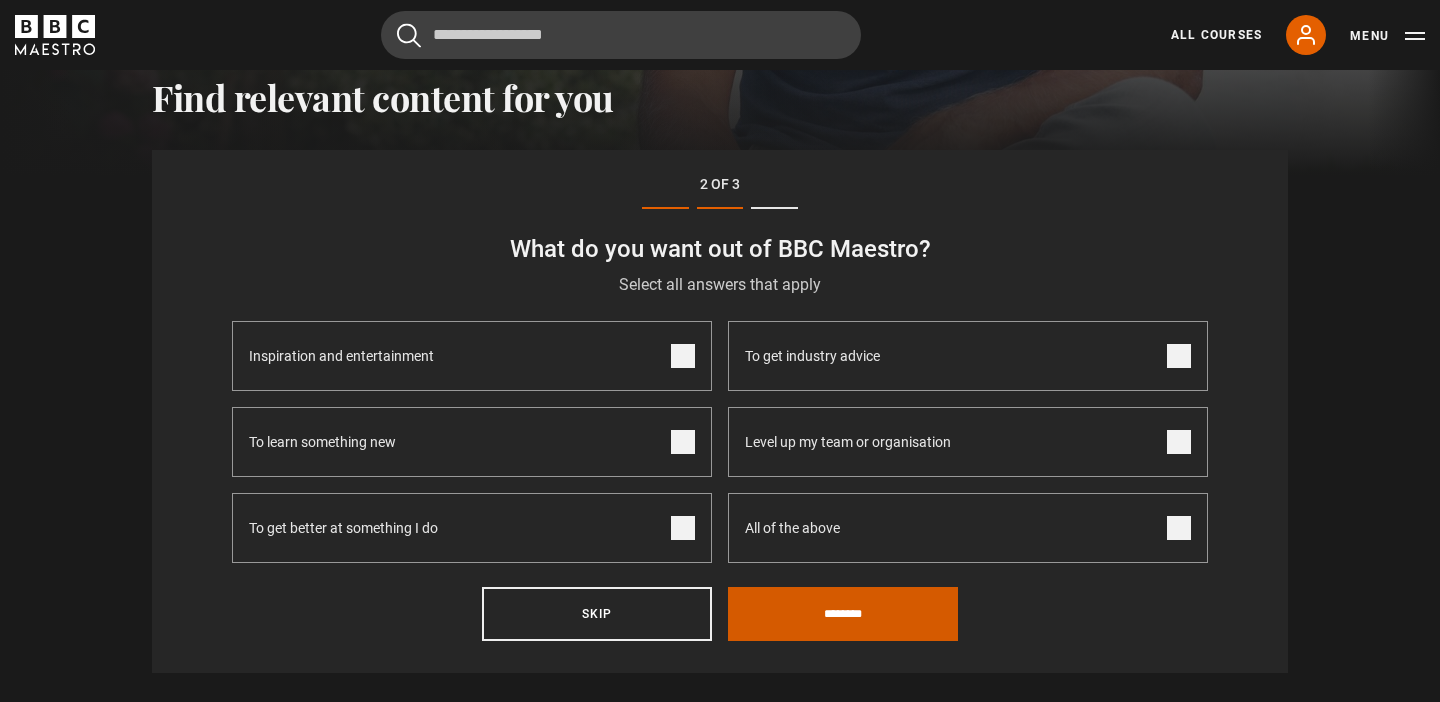 click on "********" at bounding box center [843, 614] 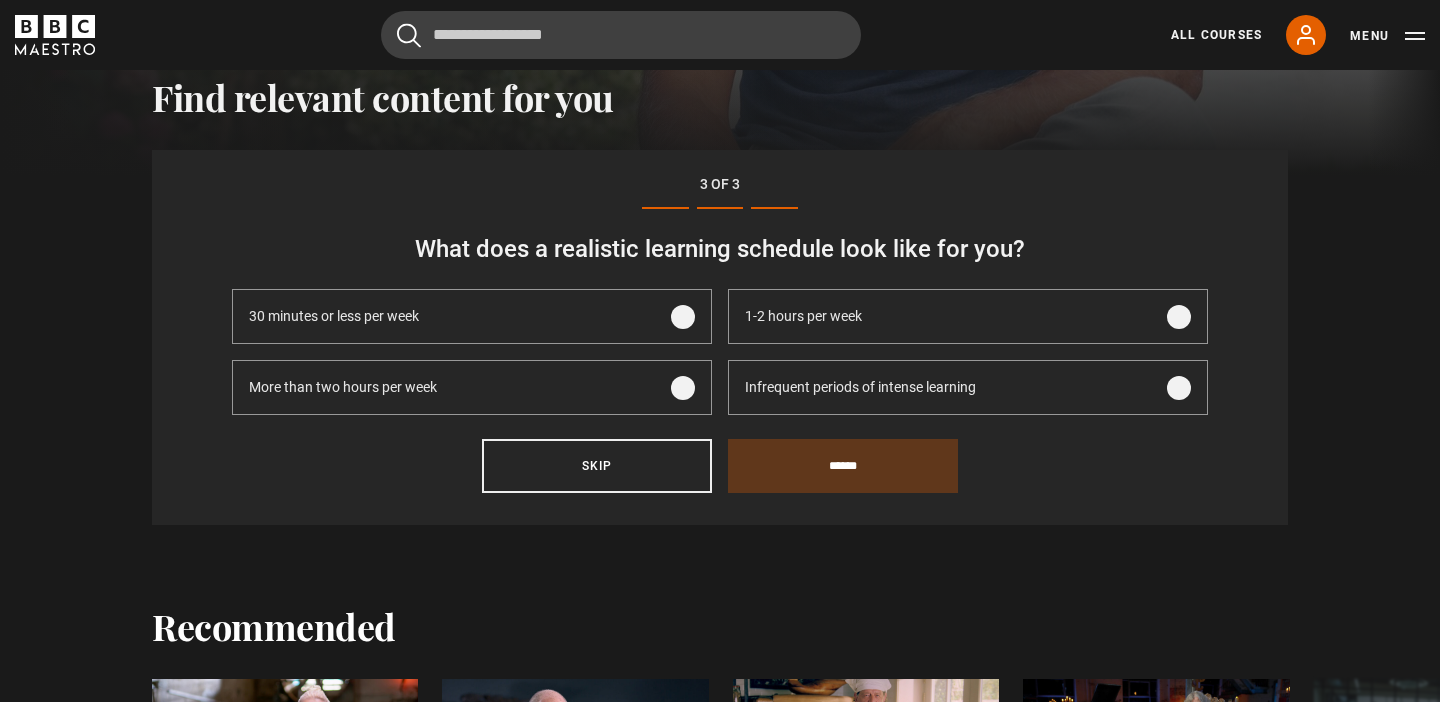 click at bounding box center [683, 388] 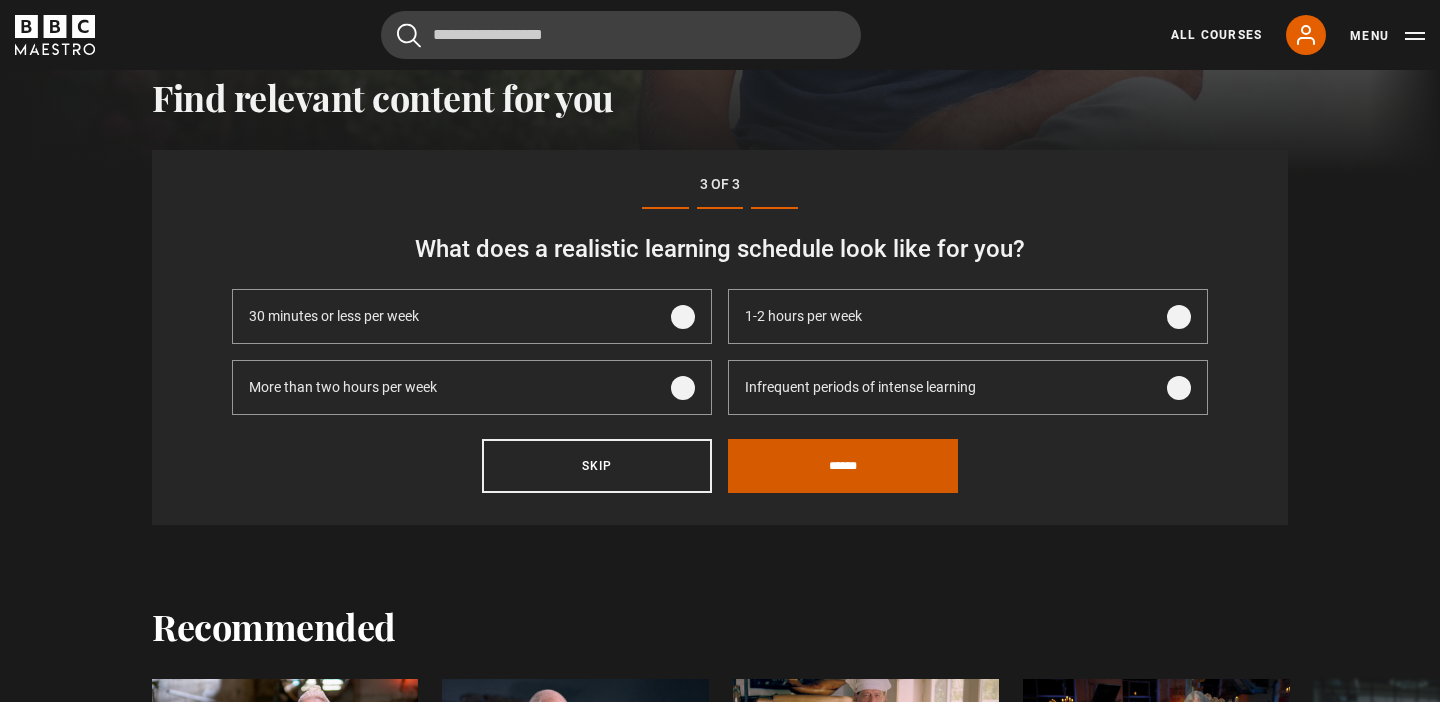 click on "******" at bounding box center (843, 466) 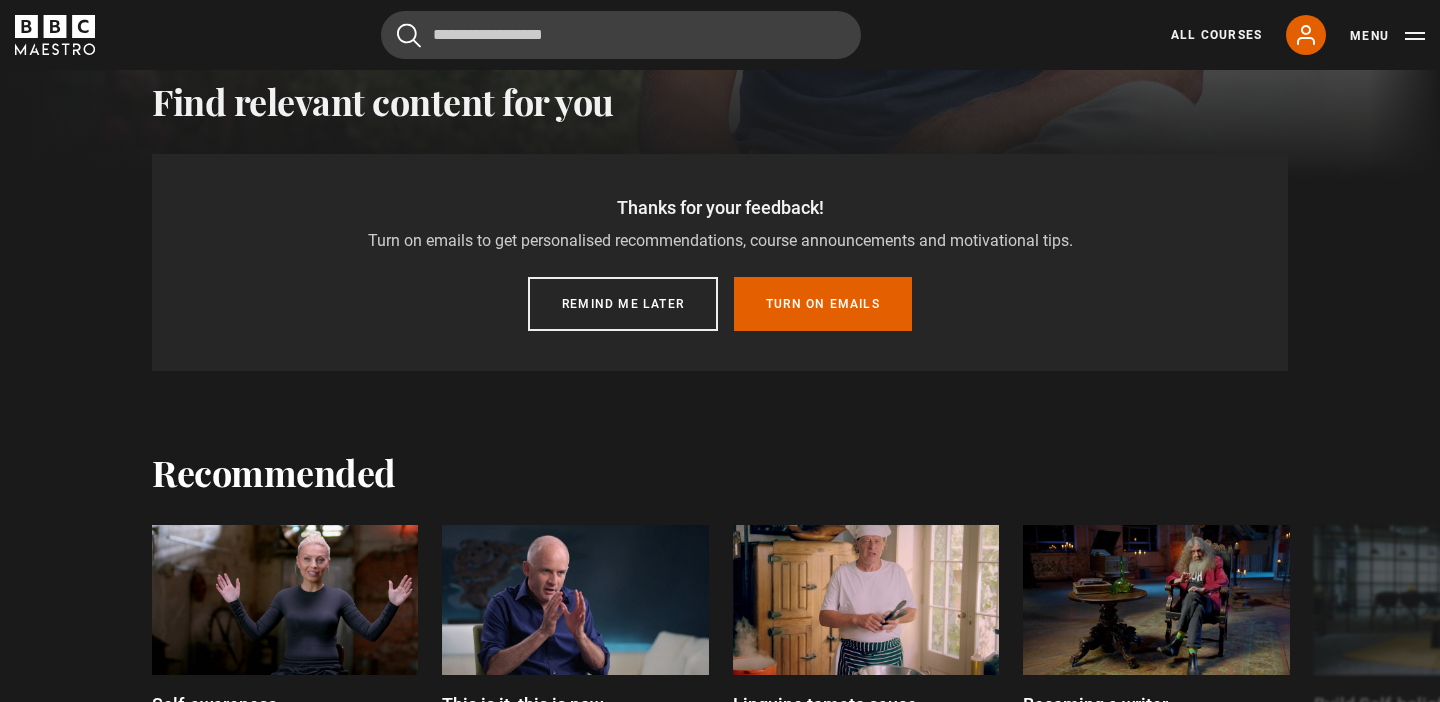 scroll, scrollTop: 620, scrollLeft: 0, axis: vertical 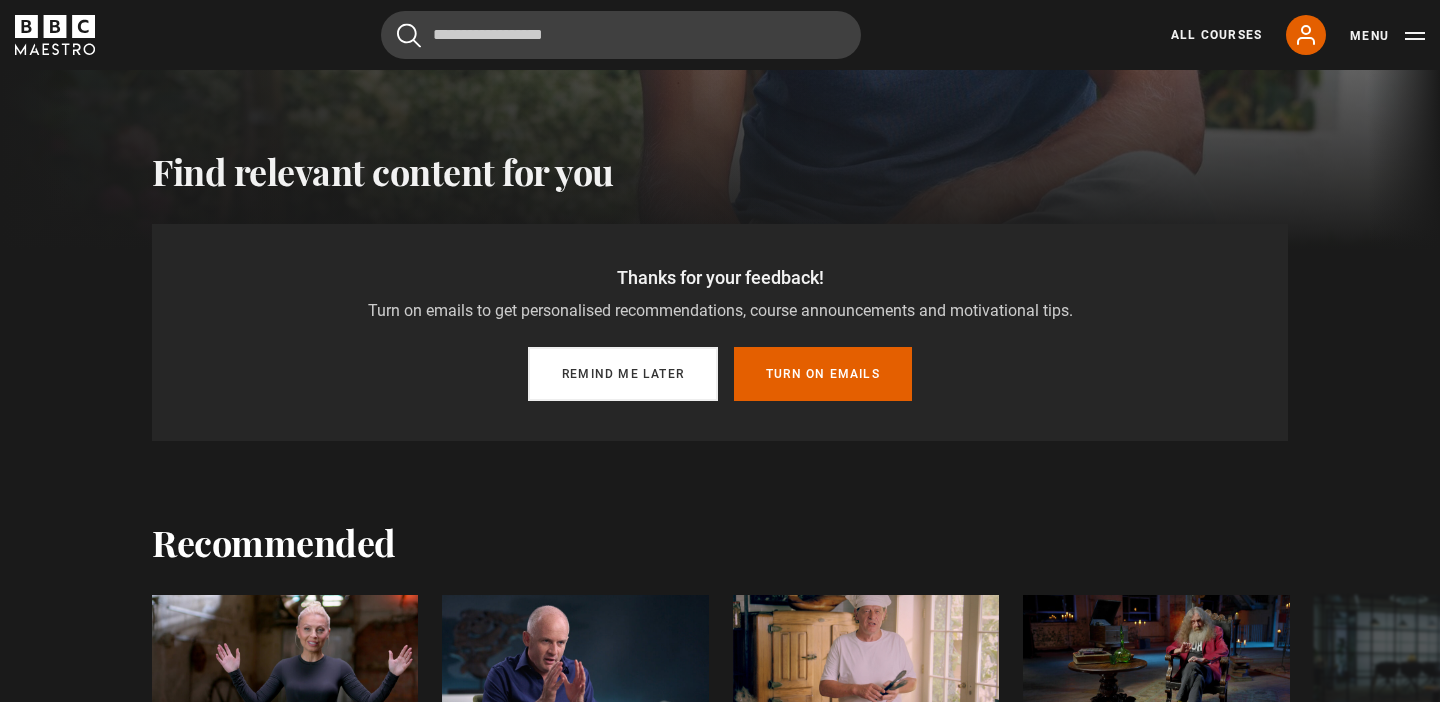click on "Remind me later" at bounding box center [623, 374] 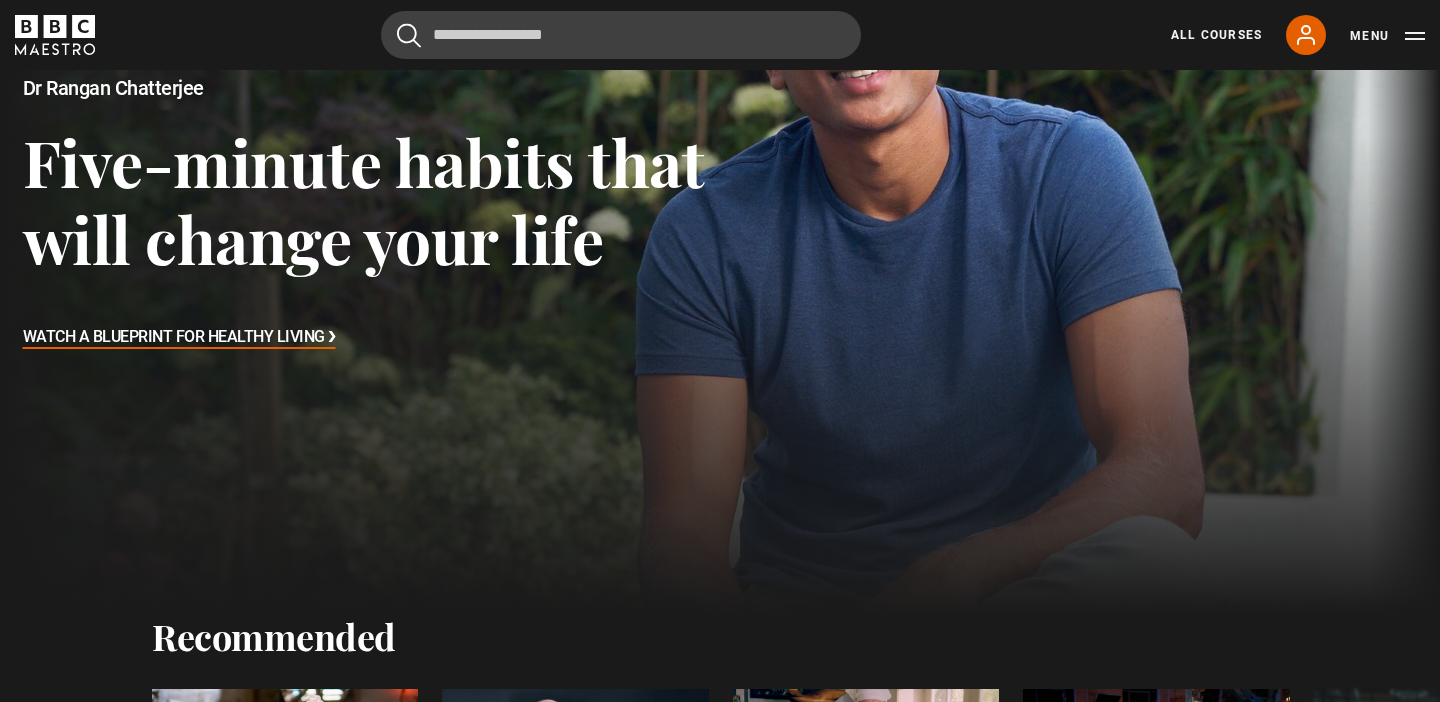 scroll, scrollTop: 0, scrollLeft: 0, axis: both 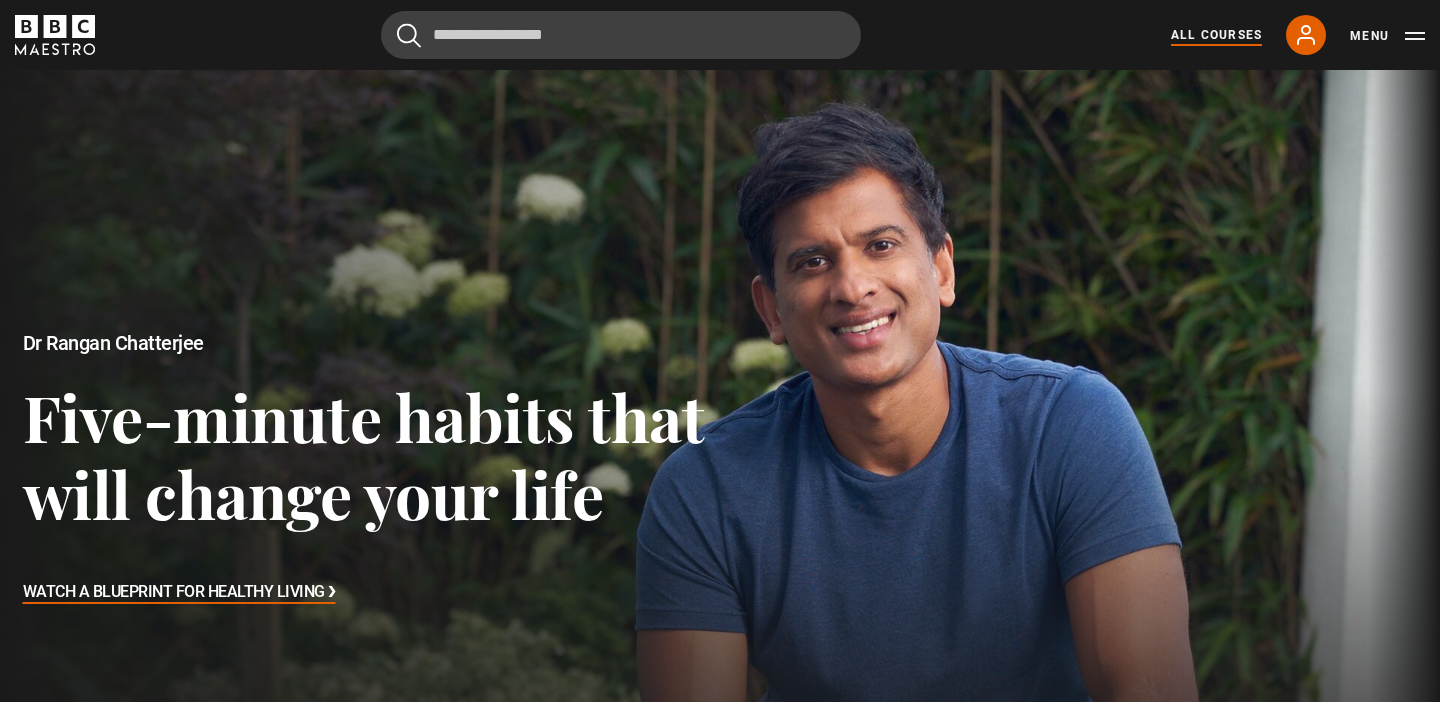 click on "All Courses" at bounding box center (1216, 35) 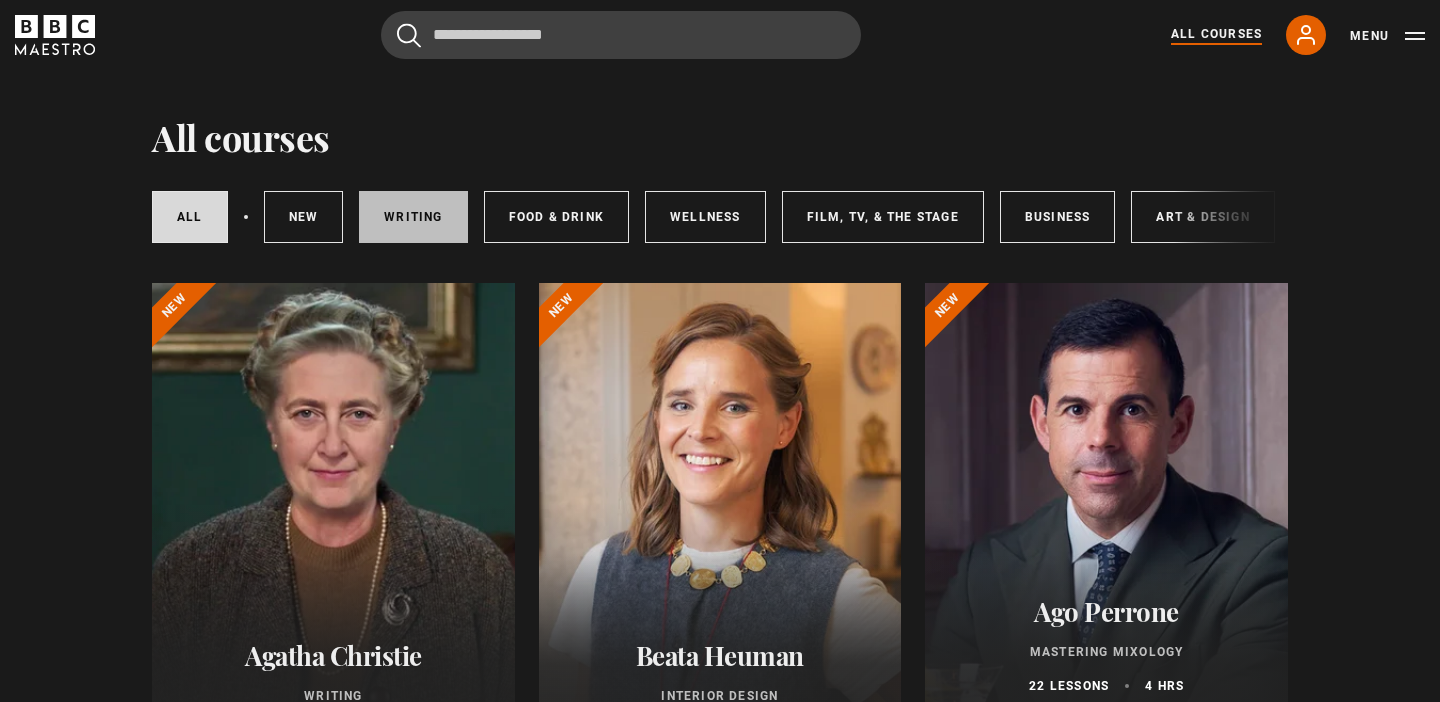 scroll, scrollTop: 34, scrollLeft: 0, axis: vertical 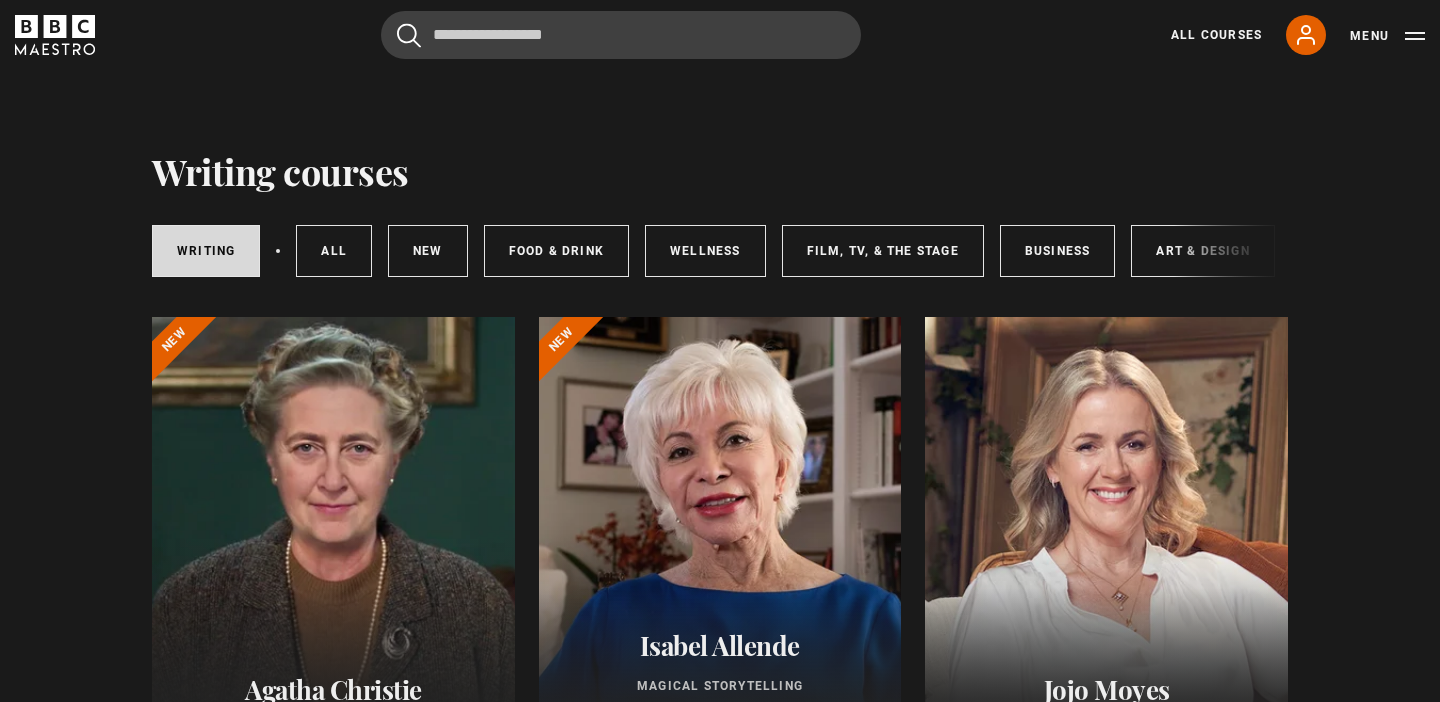 click at bounding box center [720, 557] 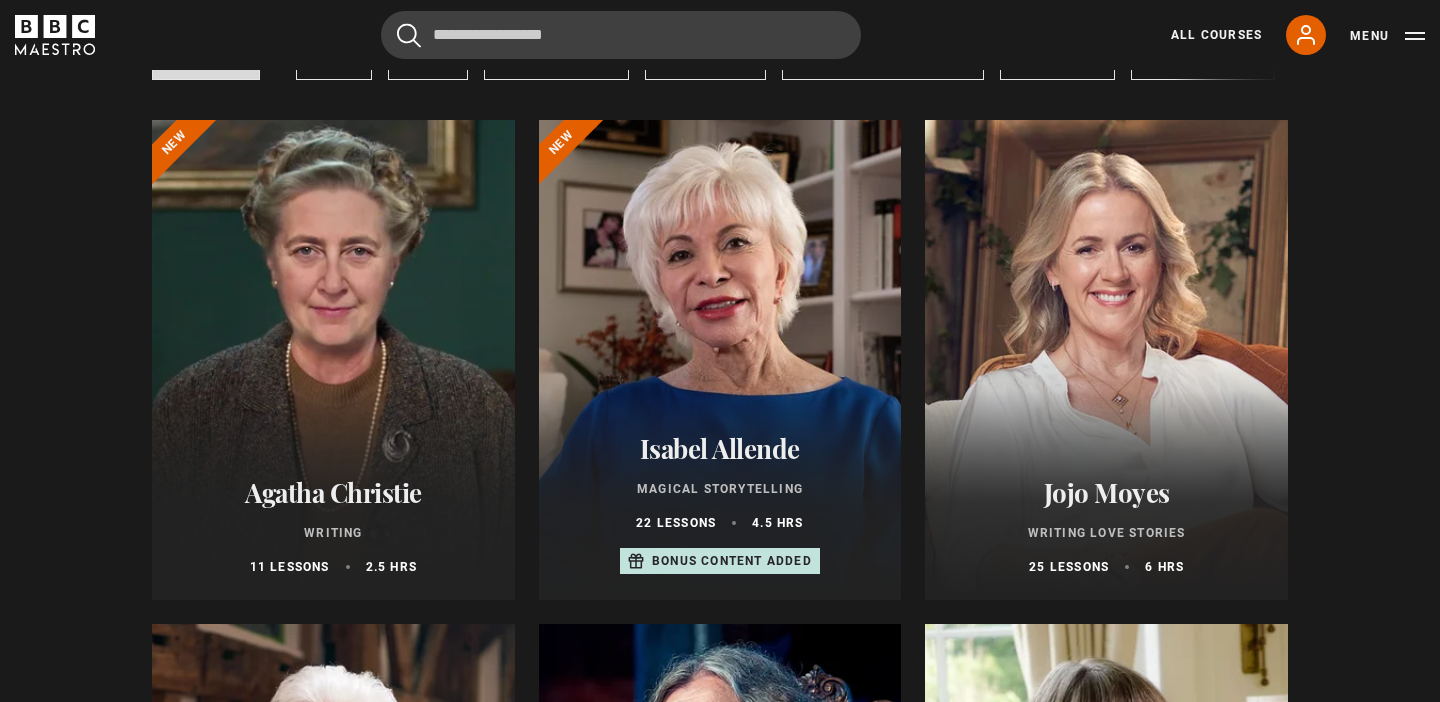 scroll, scrollTop: 197, scrollLeft: 0, axis: vertical 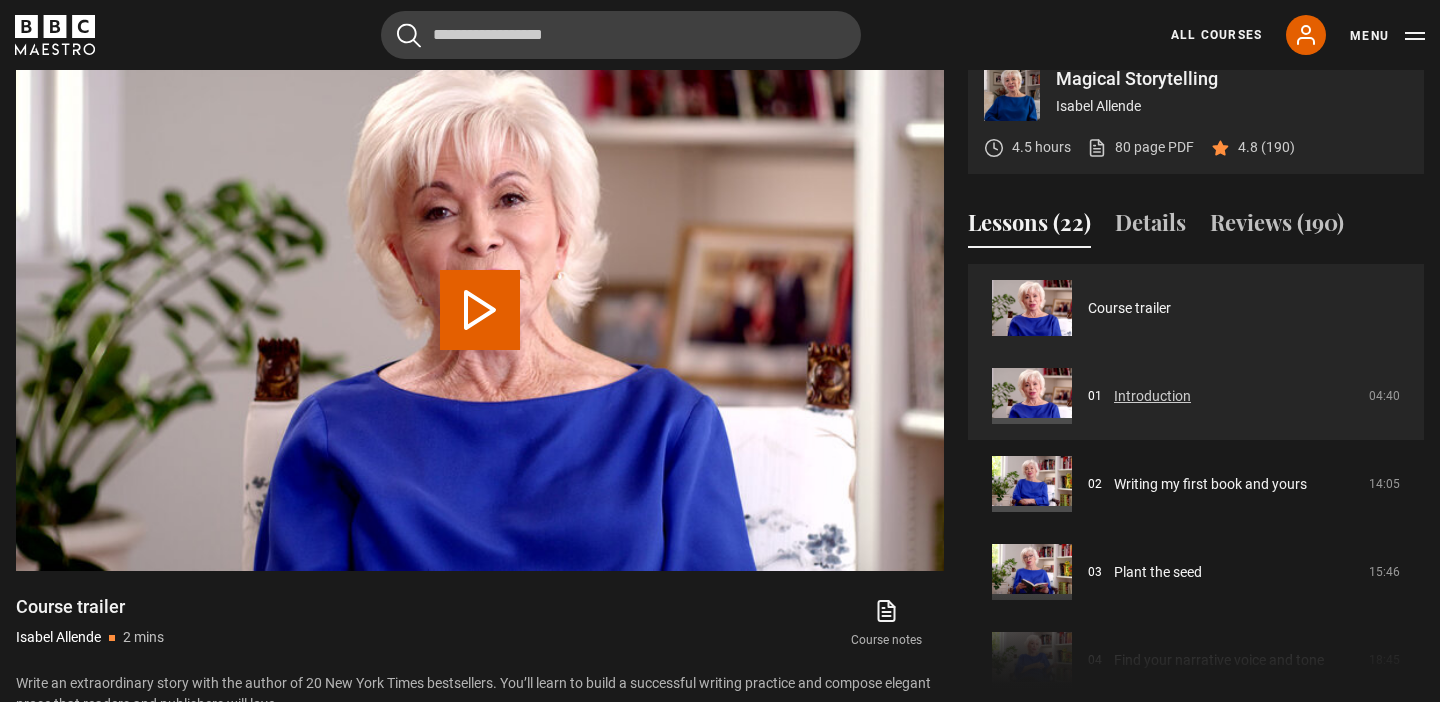 click on "Introduction" at bounding box center (1152, 396) 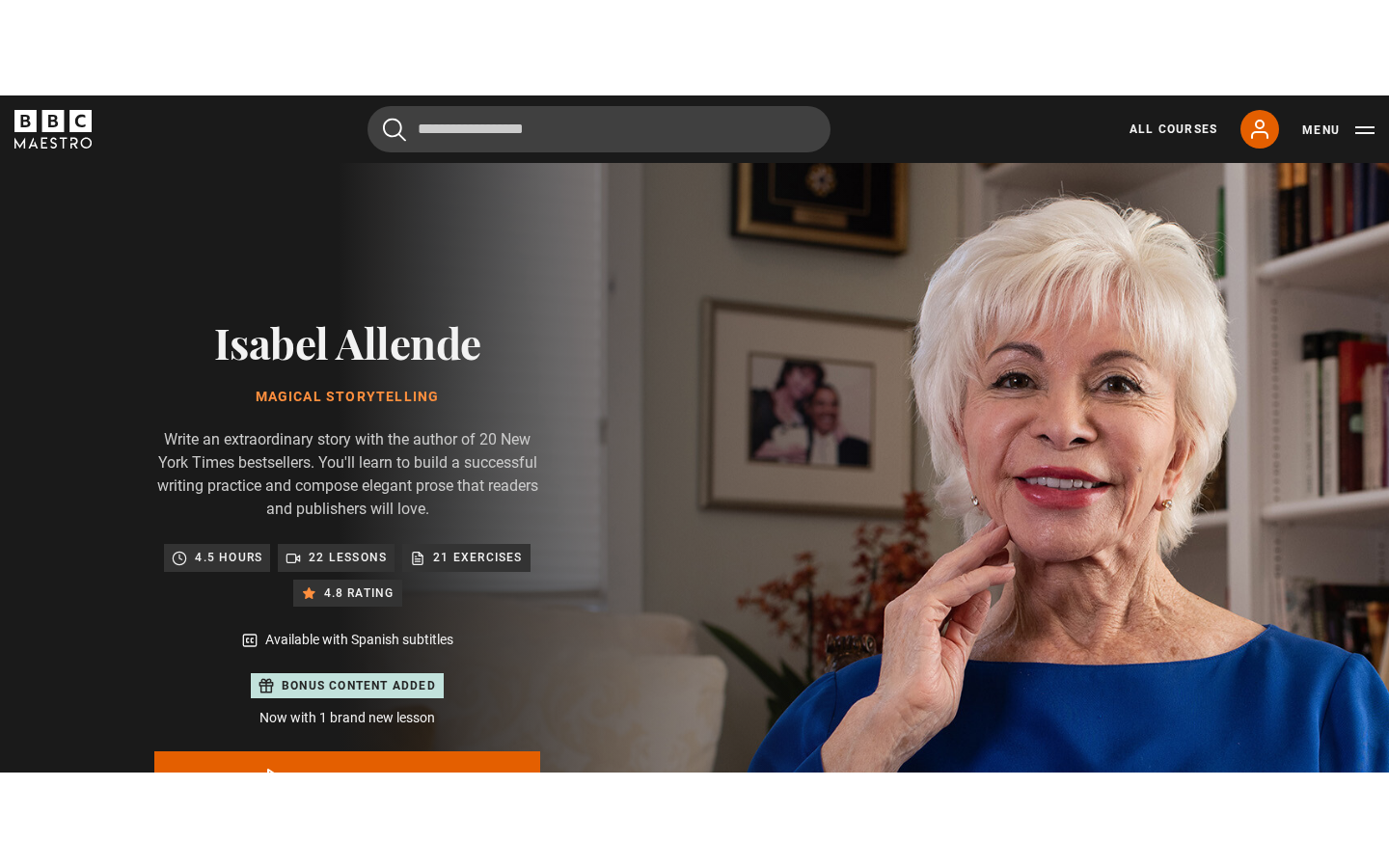 scroll, scrollTop: 942, scrollLeft: 0, axis: vertical 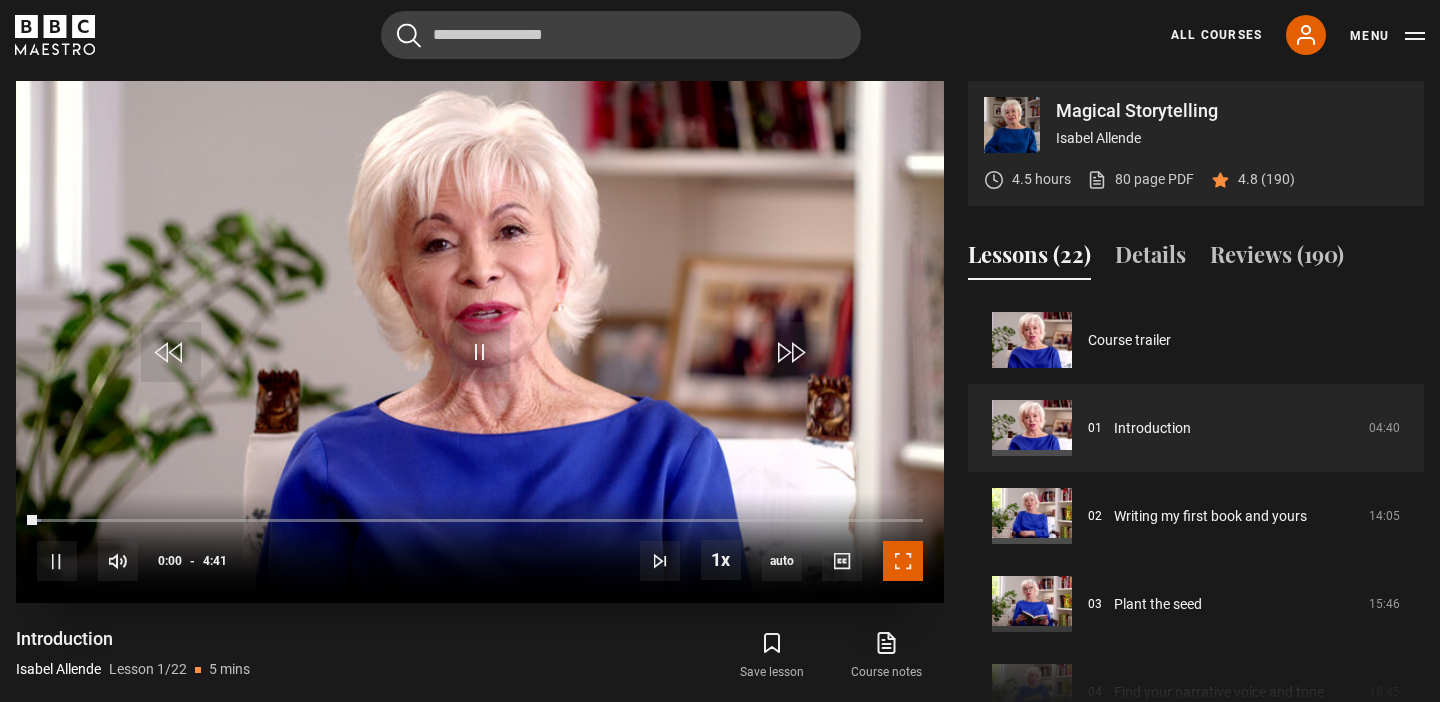 click at bounding box center (903, 561) 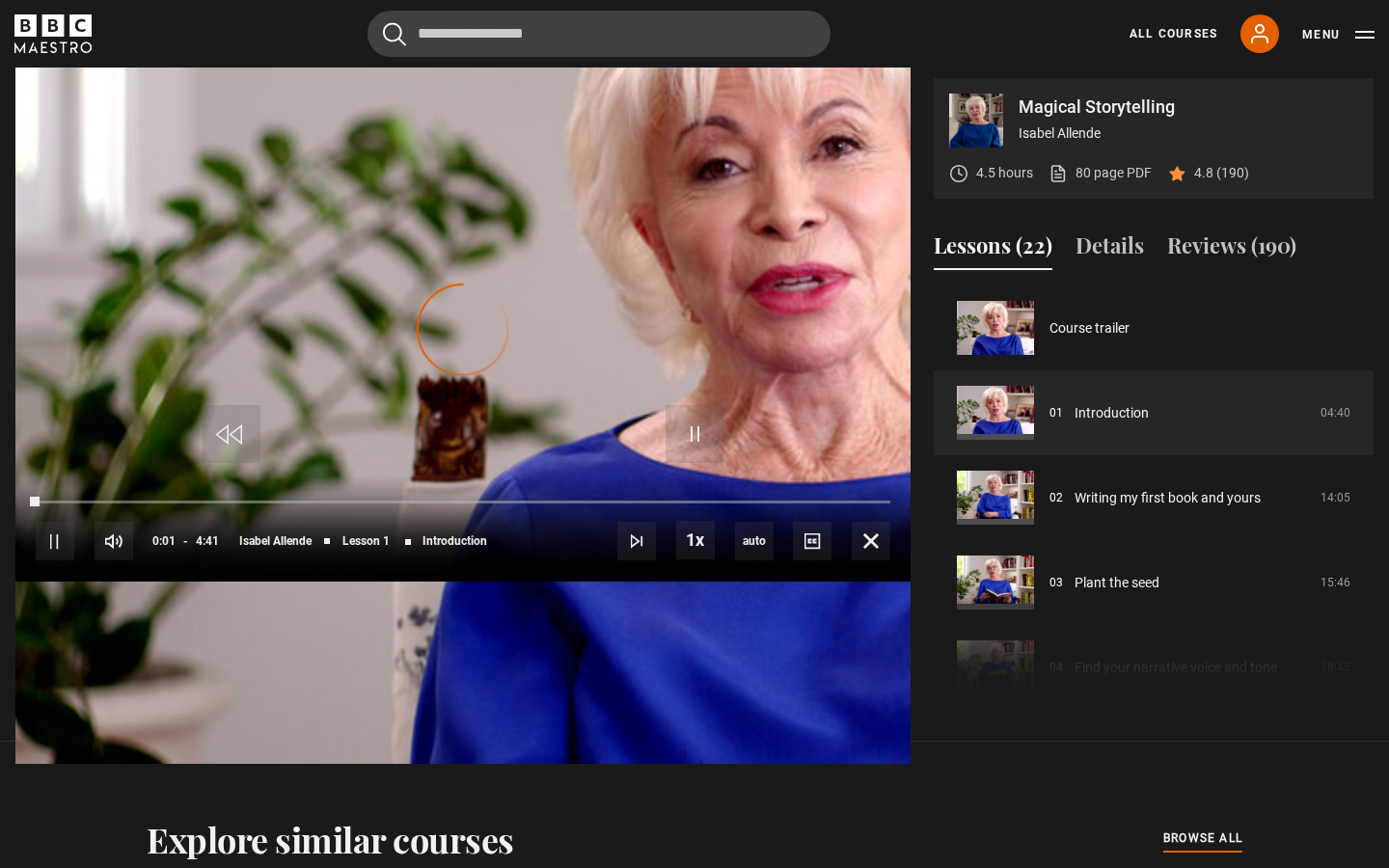 scroll, scrollTop: 942, scrollLeft: 0, axis: vertical 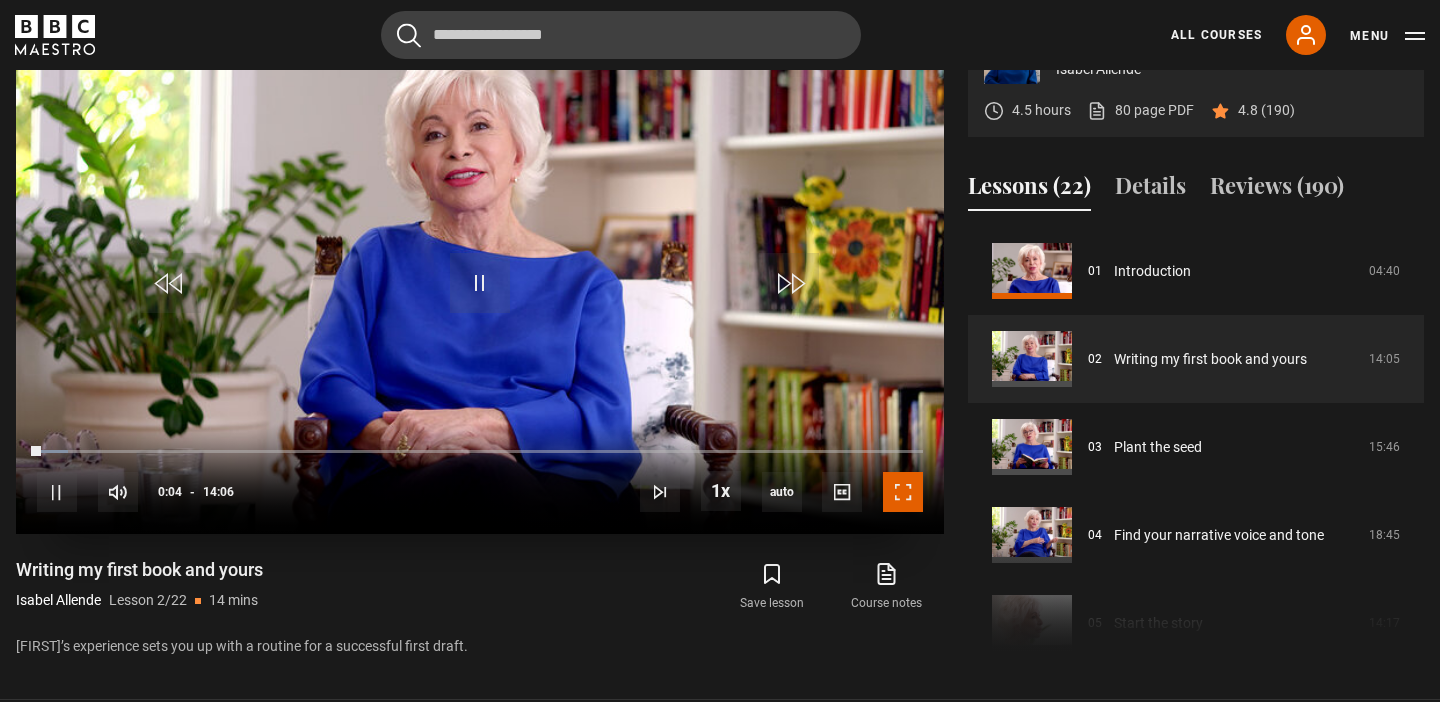 click at bounding box center [903, 492] 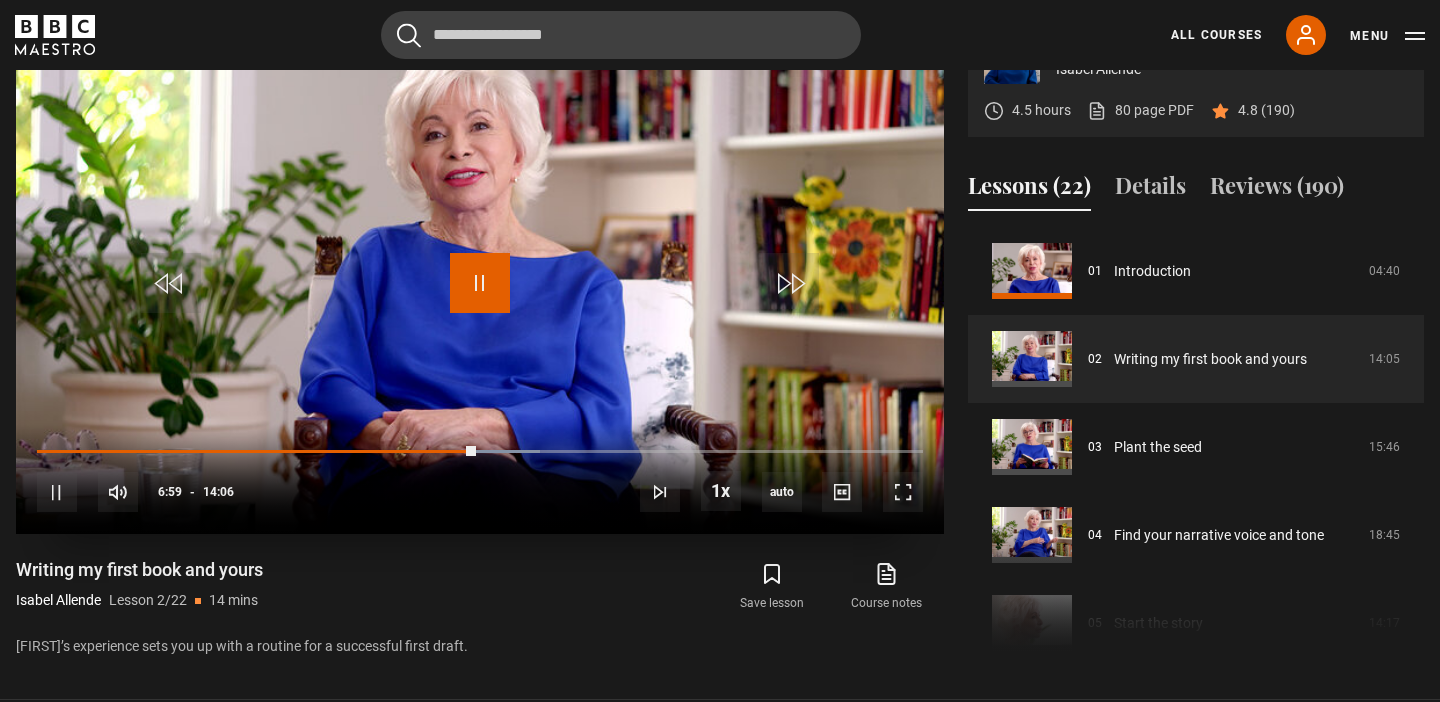 click at bounding box center [480, 283] 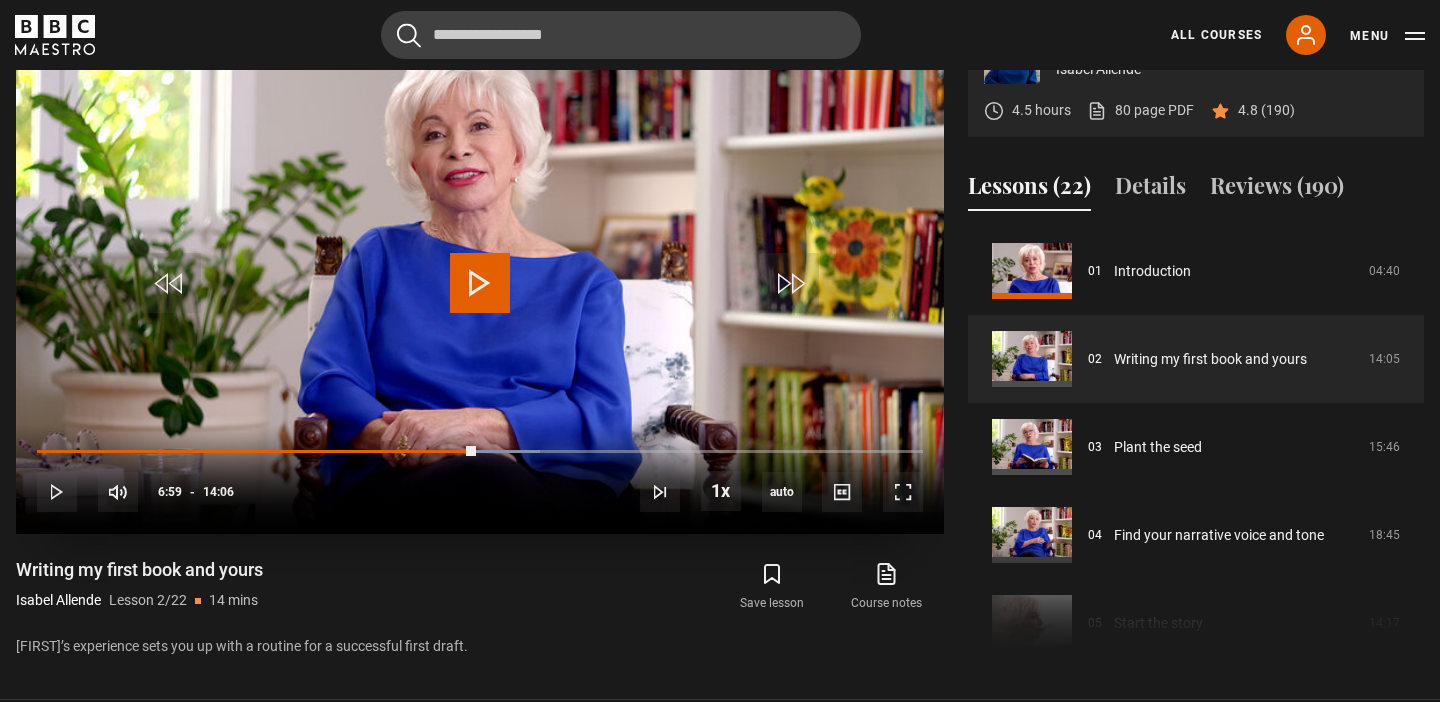 click at bounding box center (480, 283) 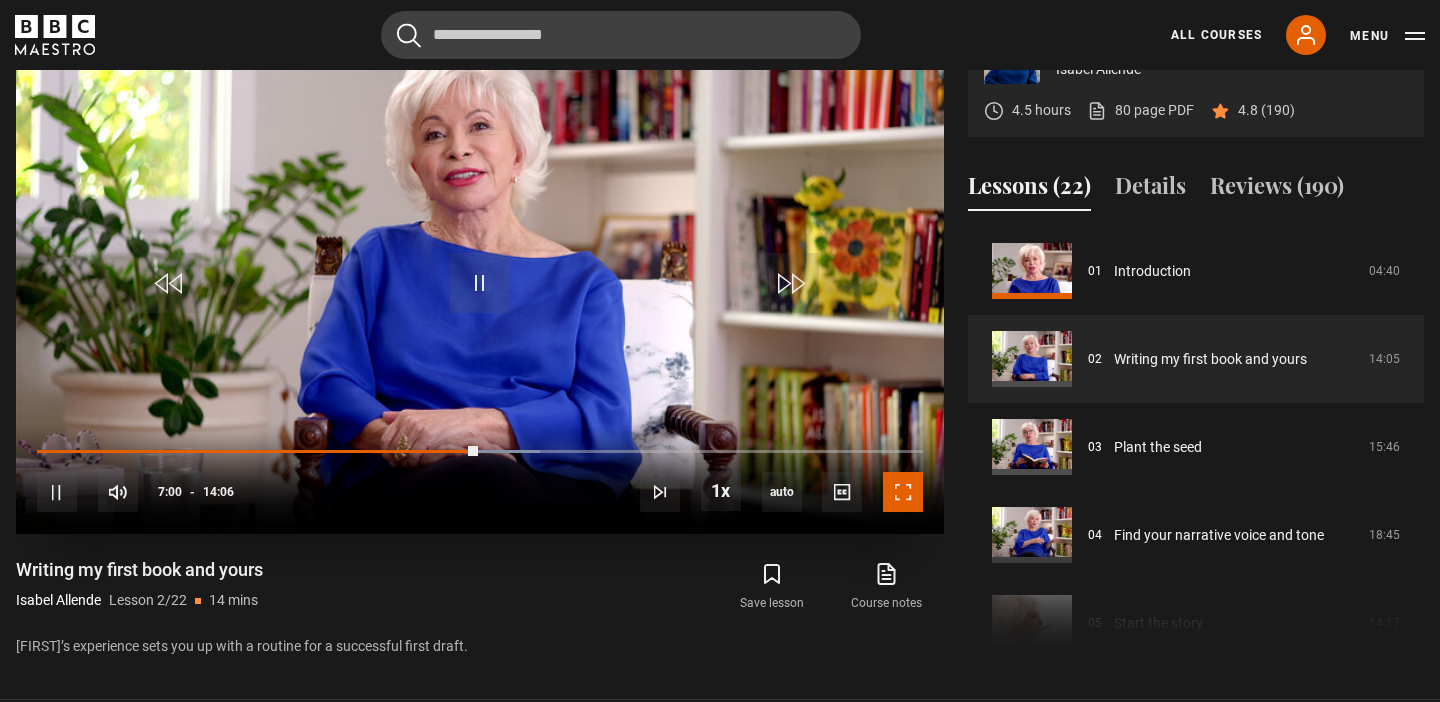 click at bounding box center (903, 492) 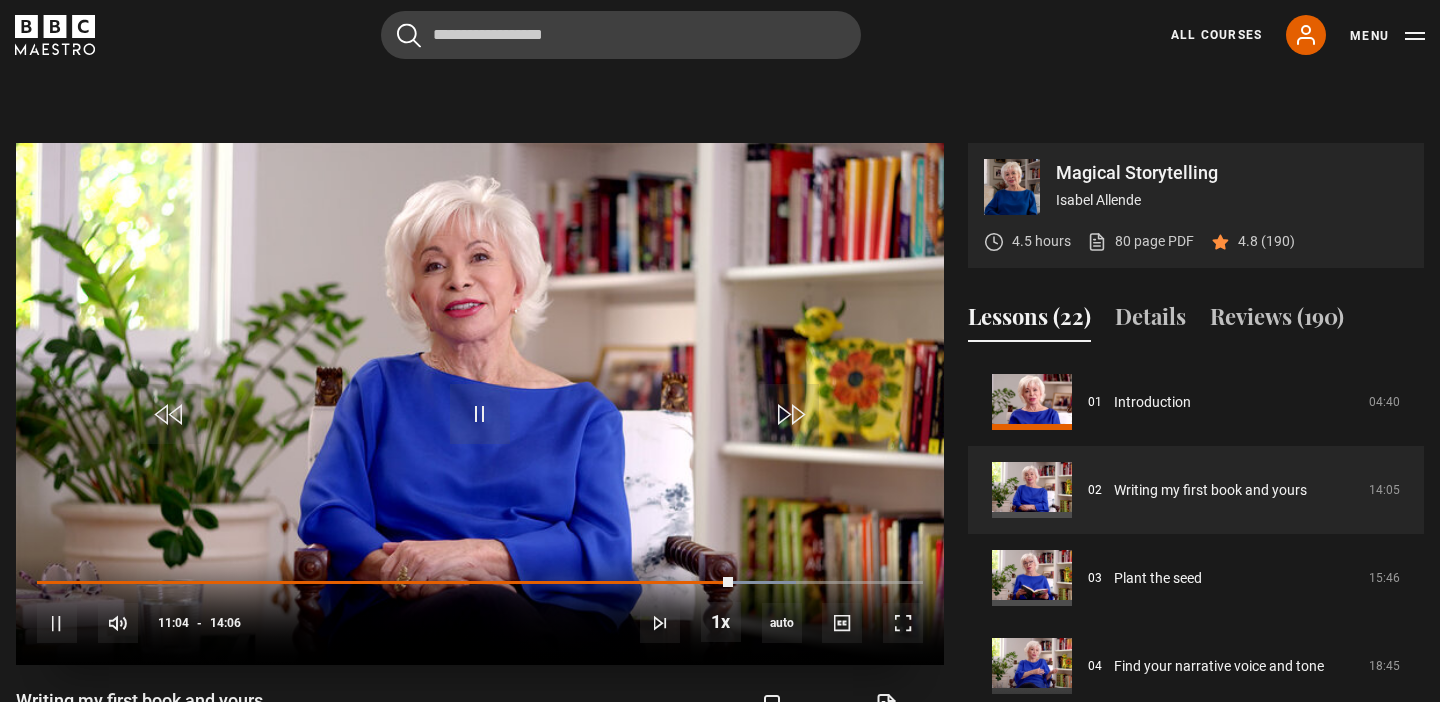 scroll, scrollTop: 924, scrollLeft: 0, axis: vertical 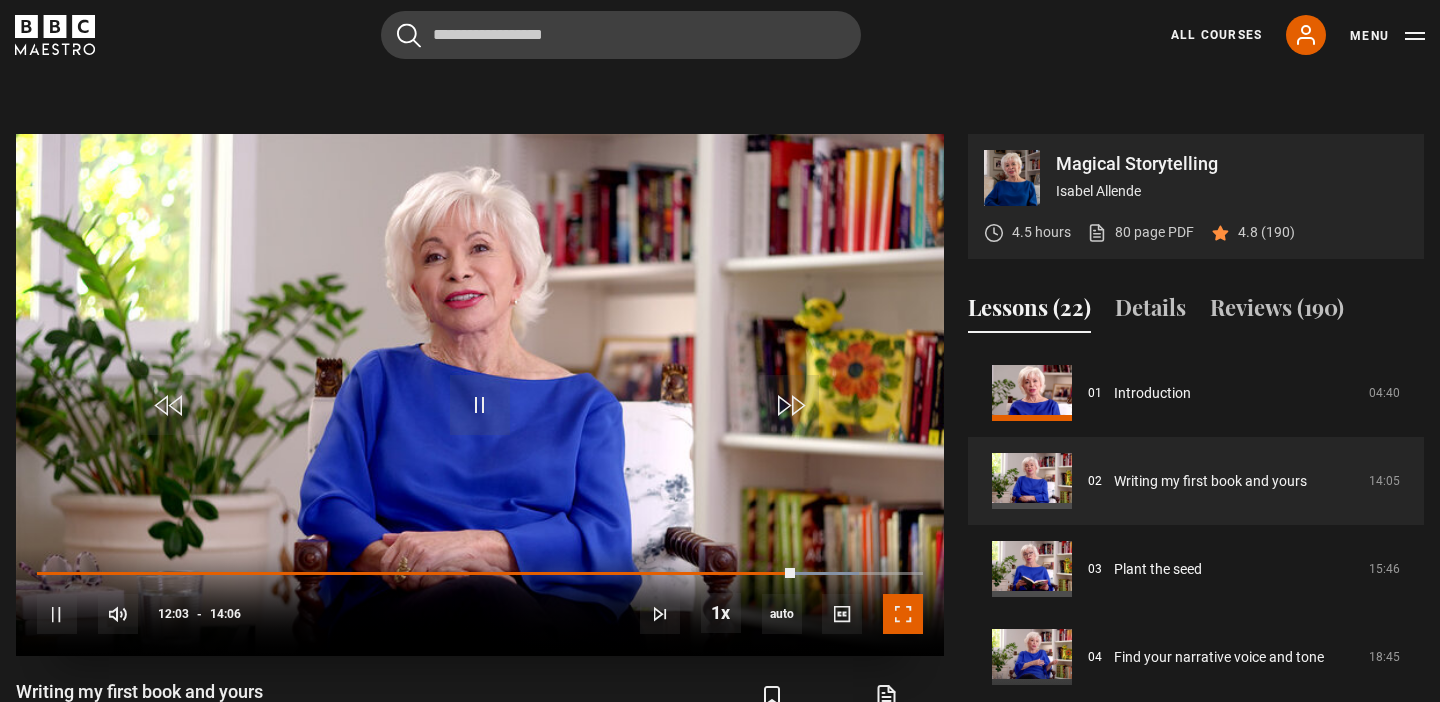 click at bounding box center [903, 614] 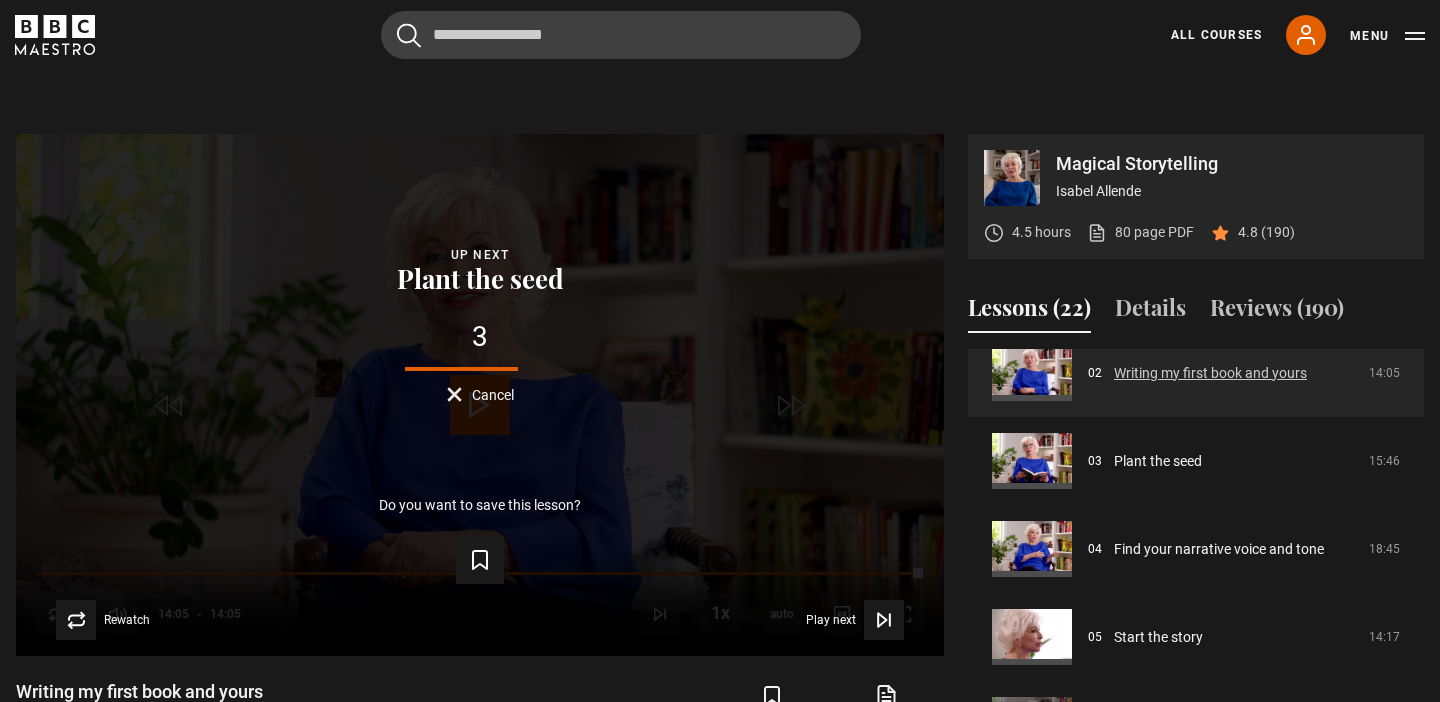 scroll, scrollTop: 179, scrollLeft: 0, axis: vertical 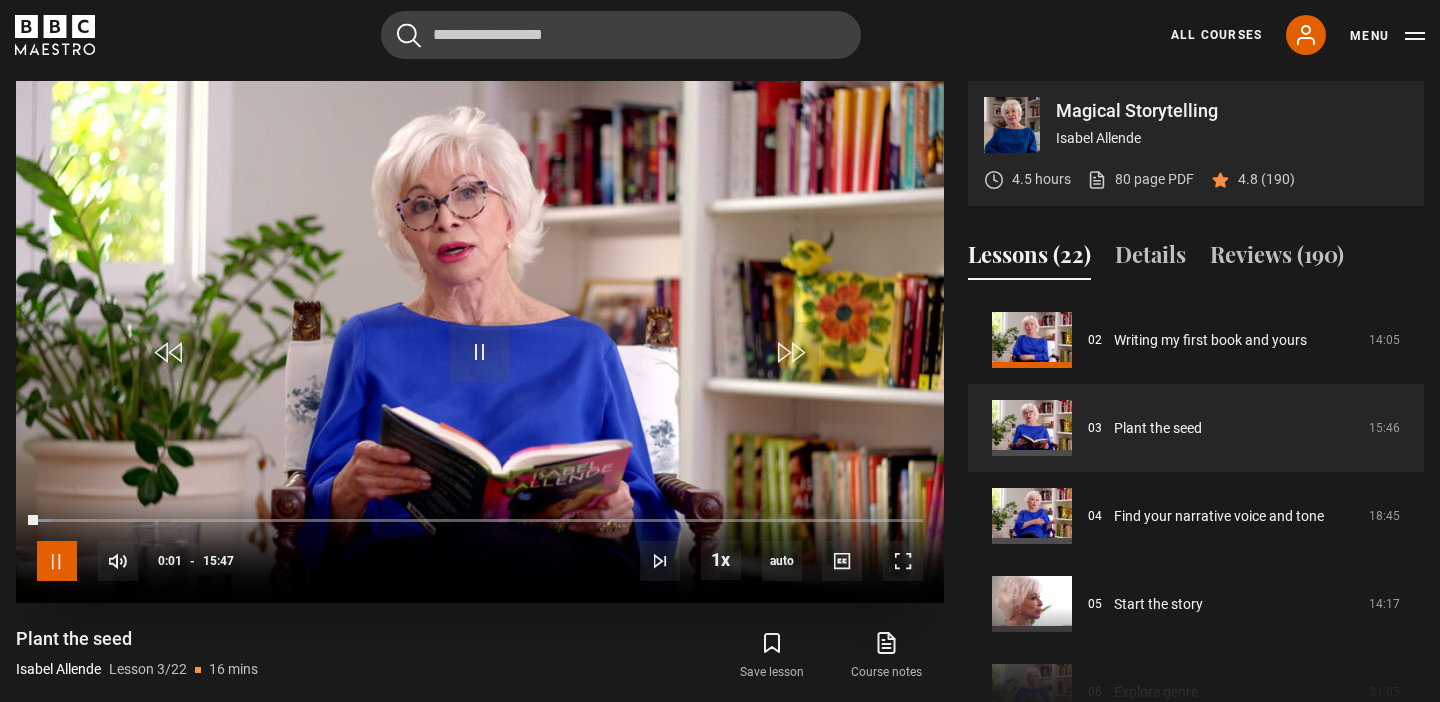 click at bounding box center (57, 561) 